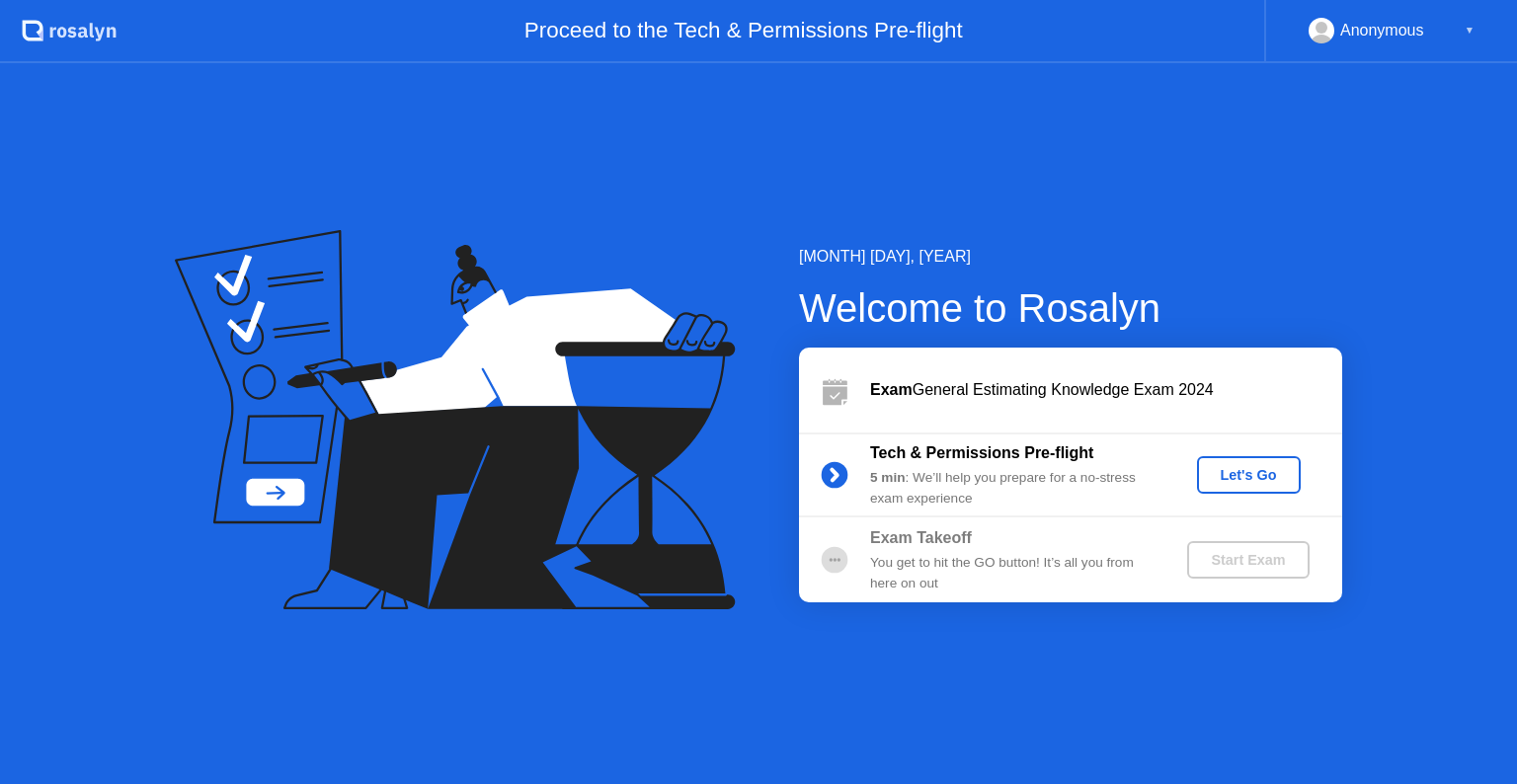 click on "Let's Go" 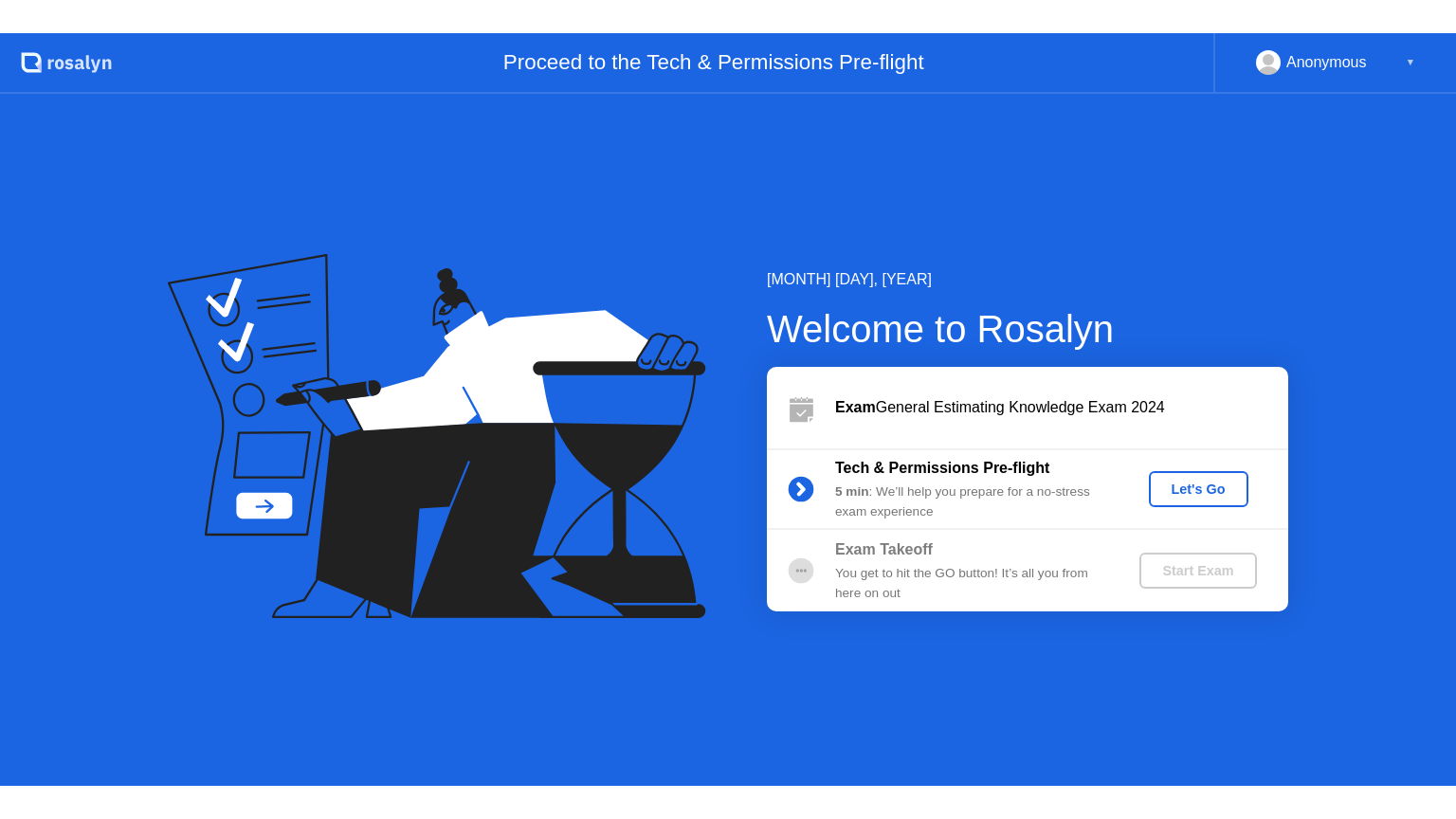 scroll, scrollTop: 0, scrollLeft: 0, axis: both 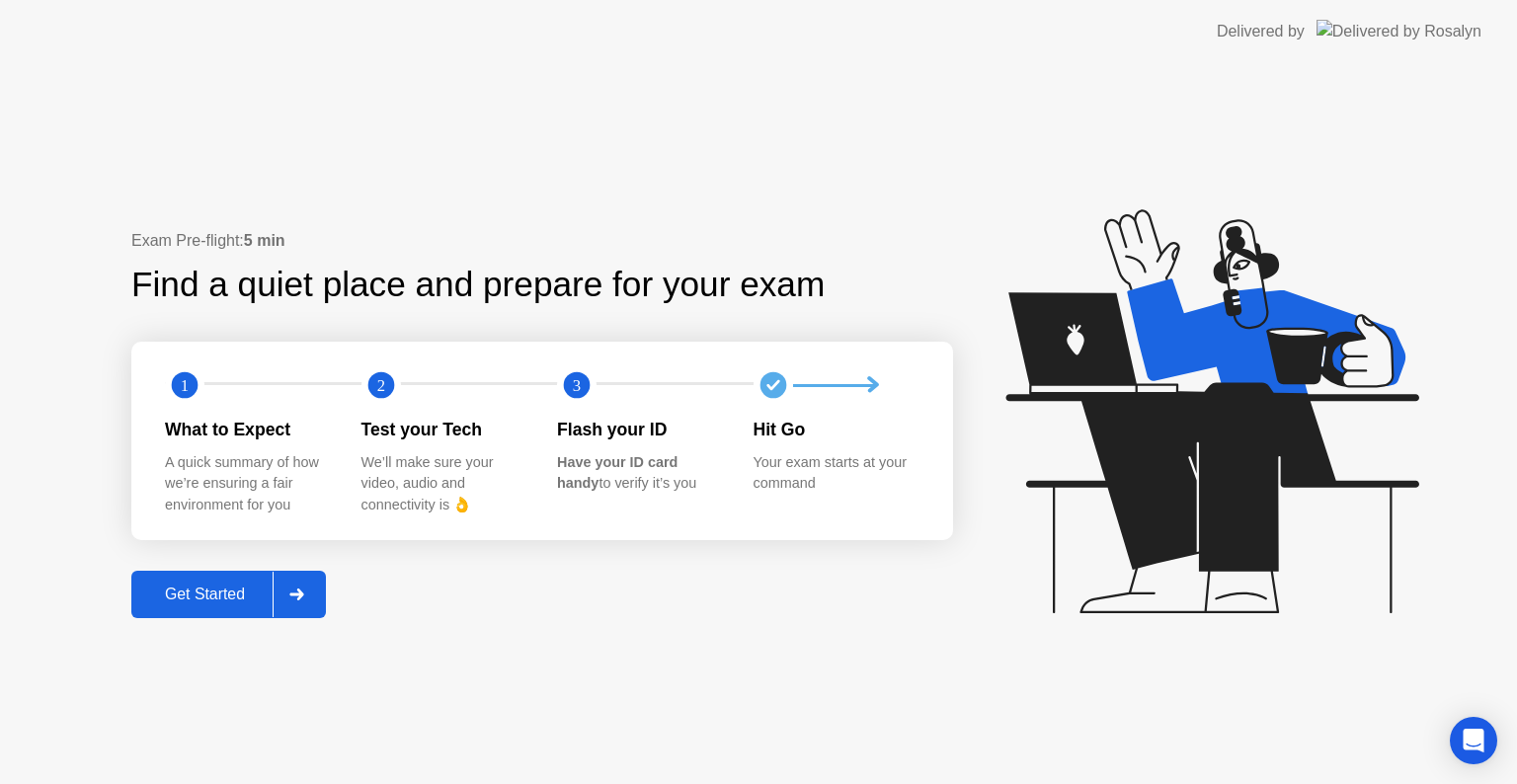 click on "Get Started" 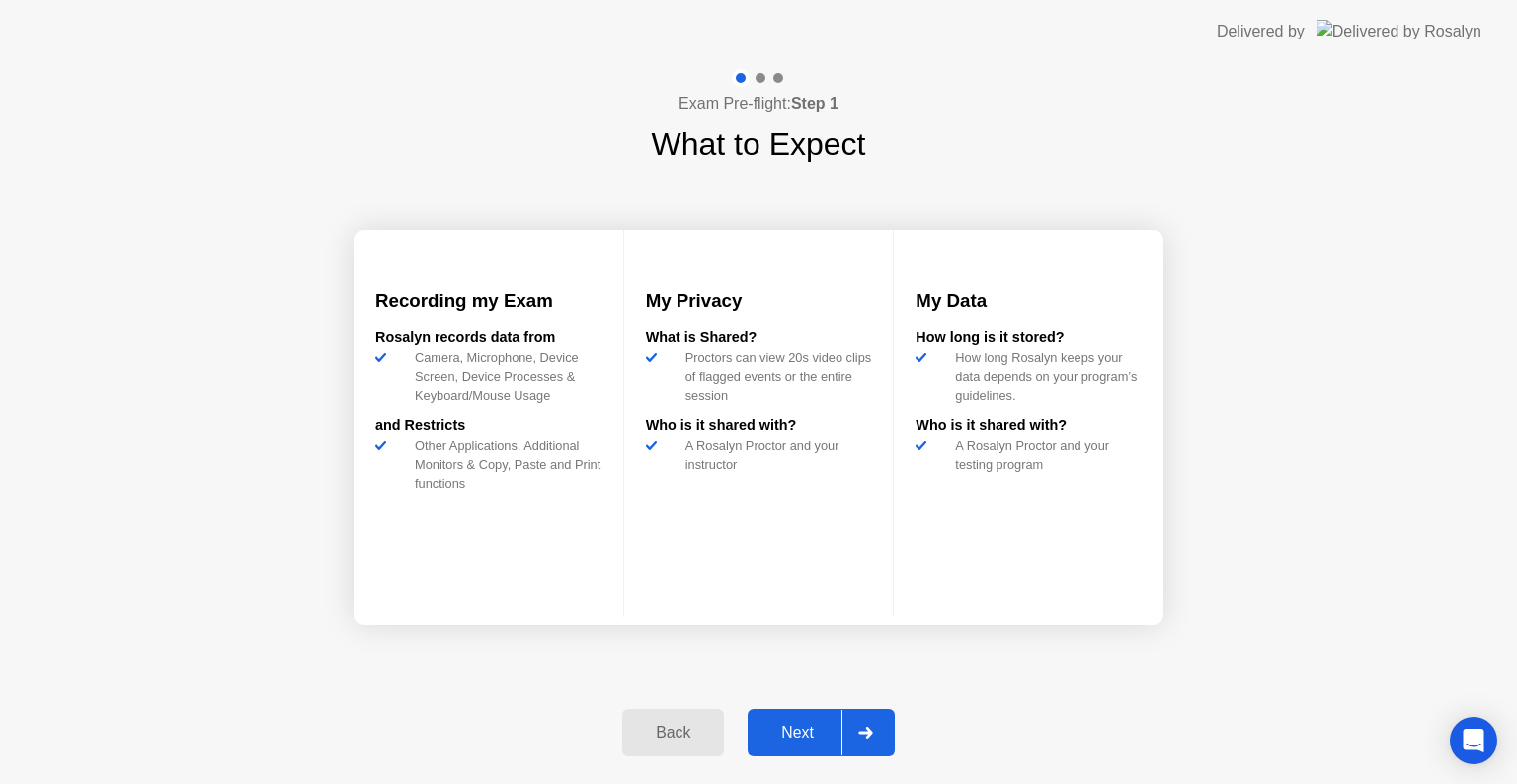 click on "Next" 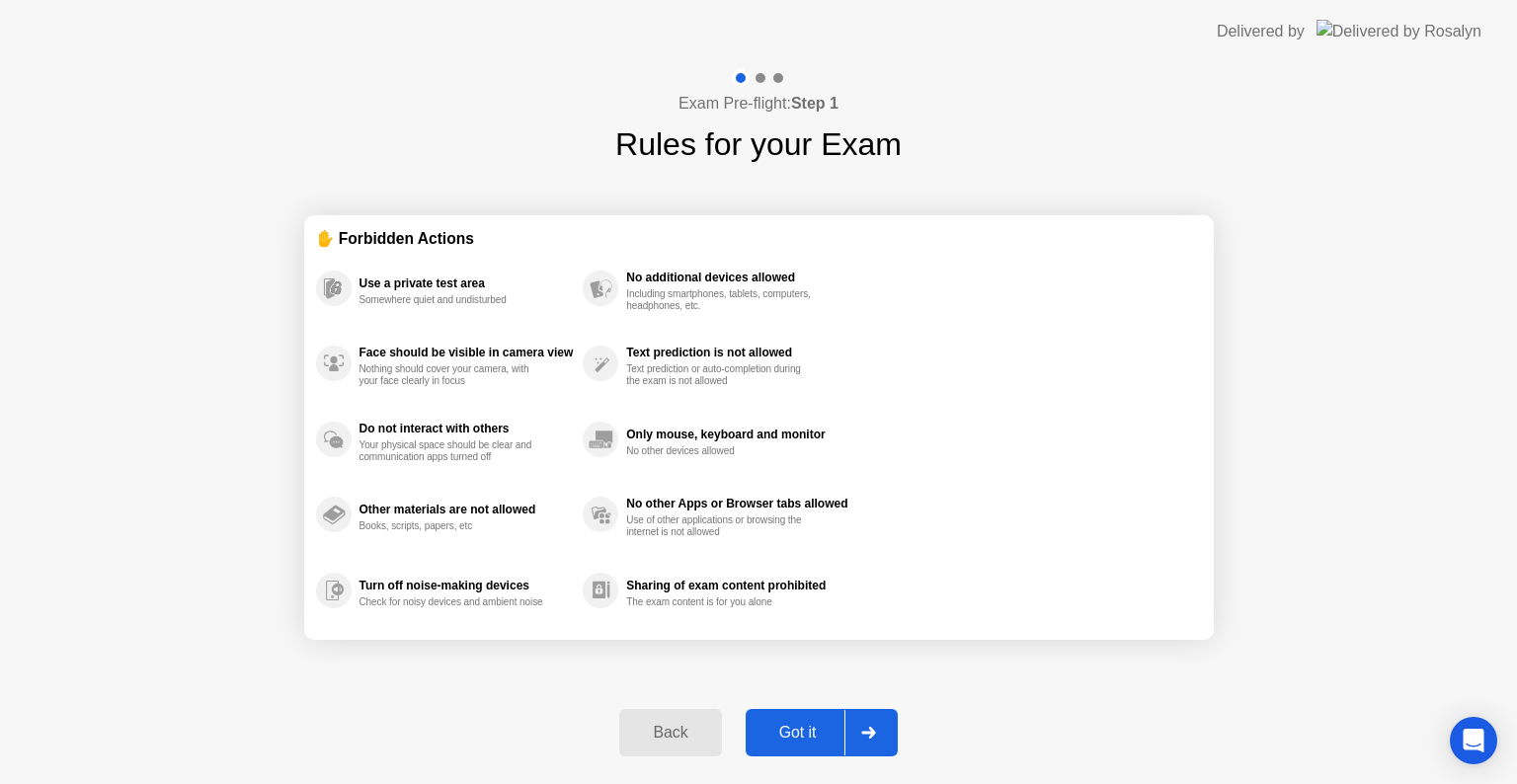 click on "Got it" 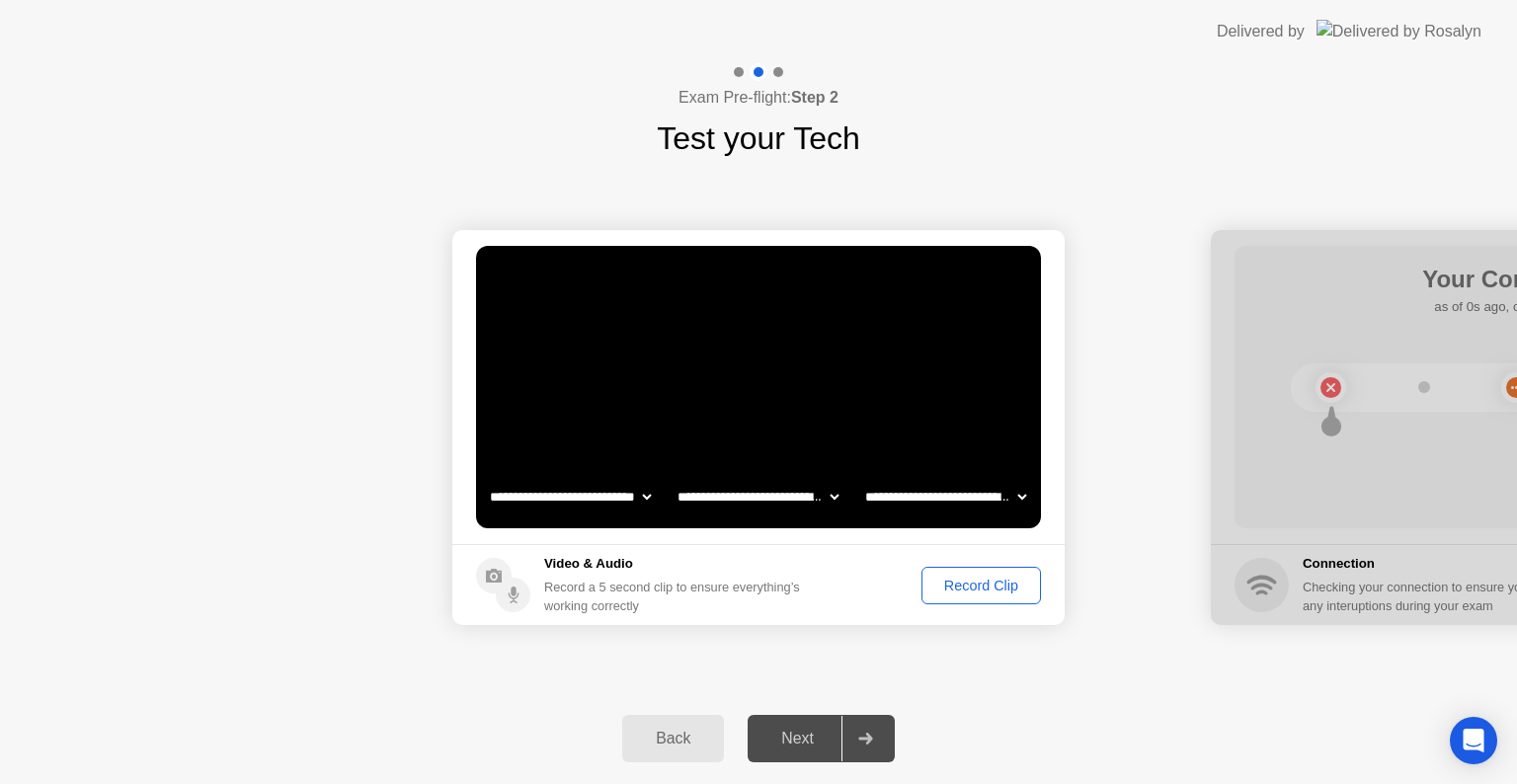click on "Record Clip" 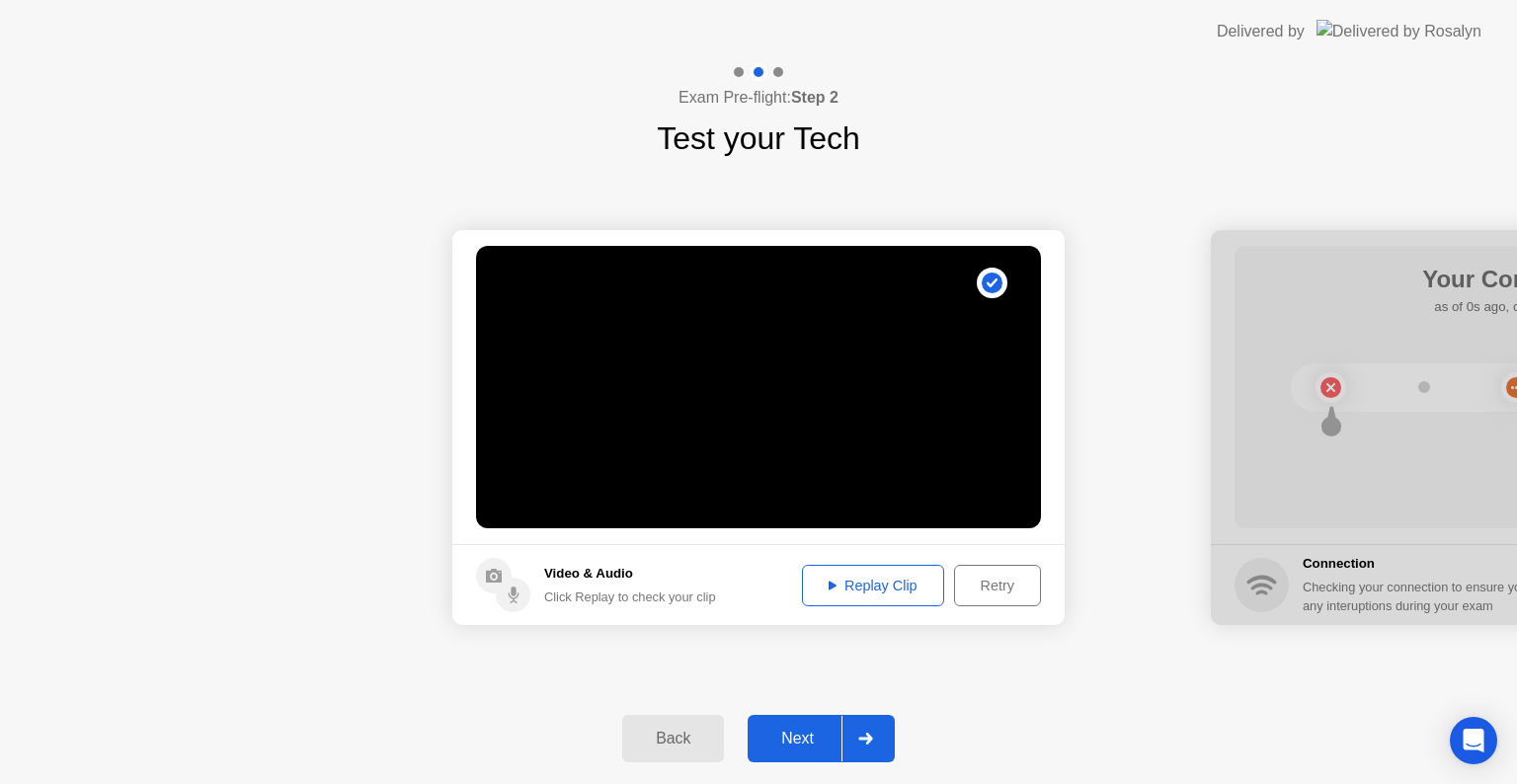 click on "Next" 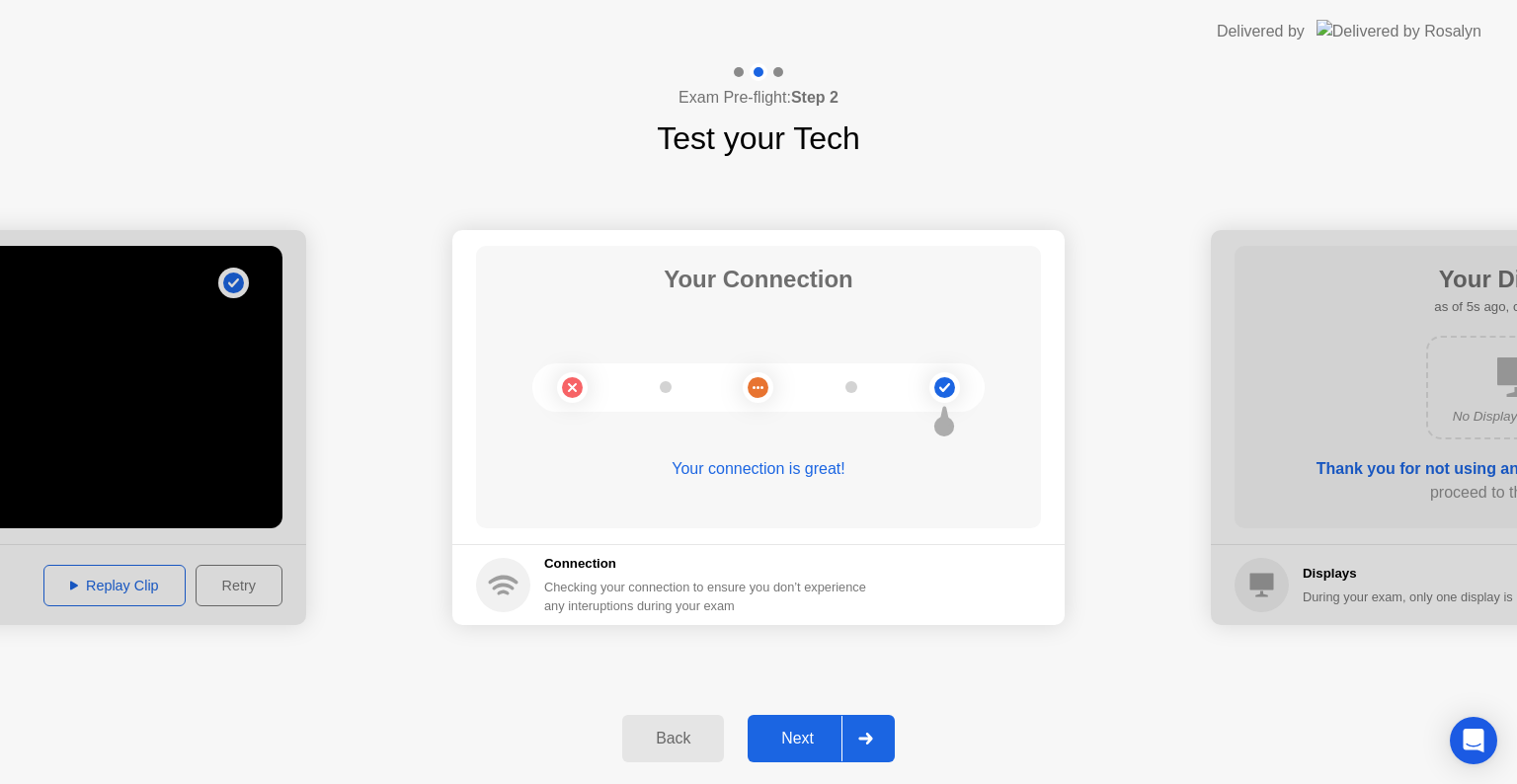 click on "Next" 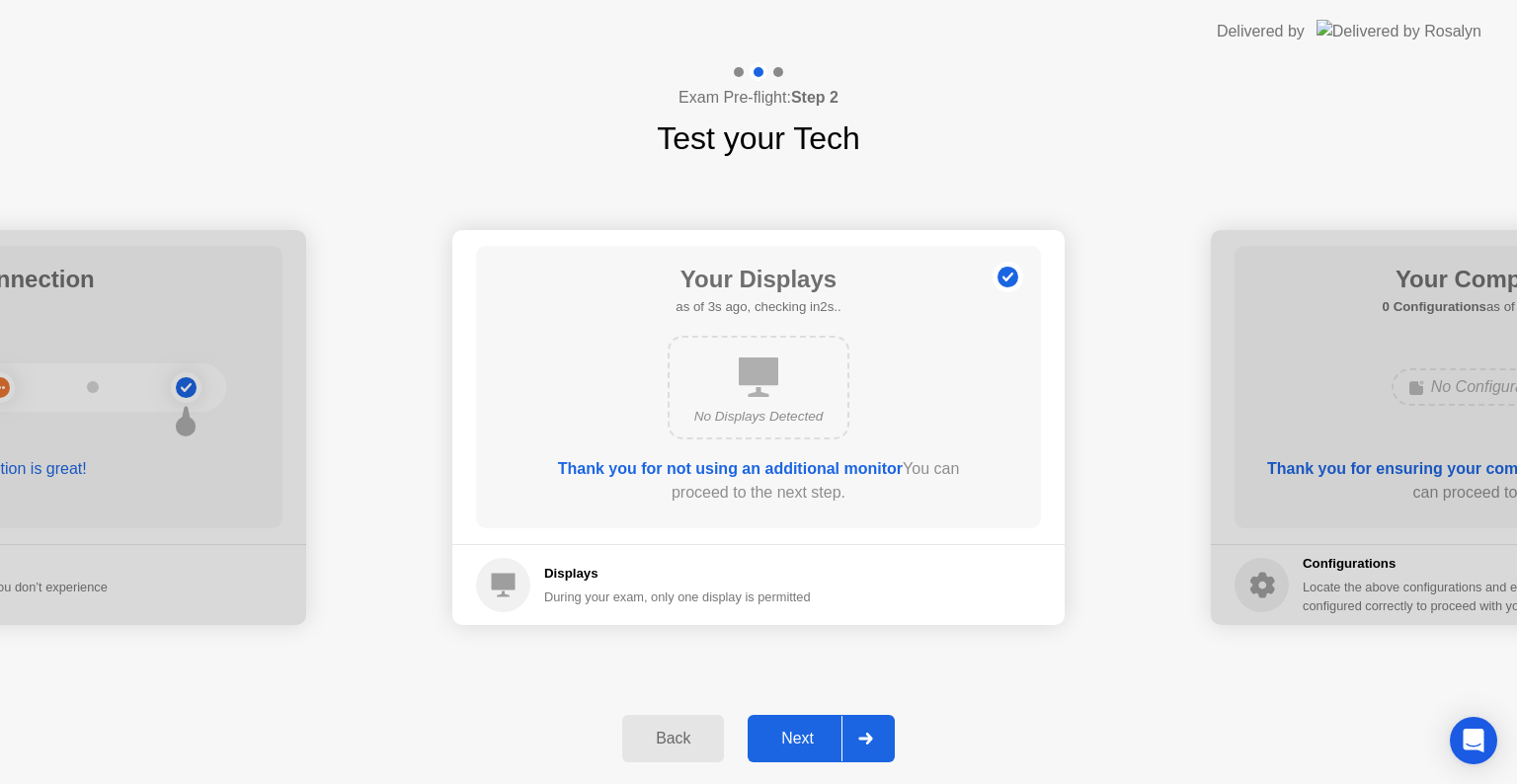 click on "Next" 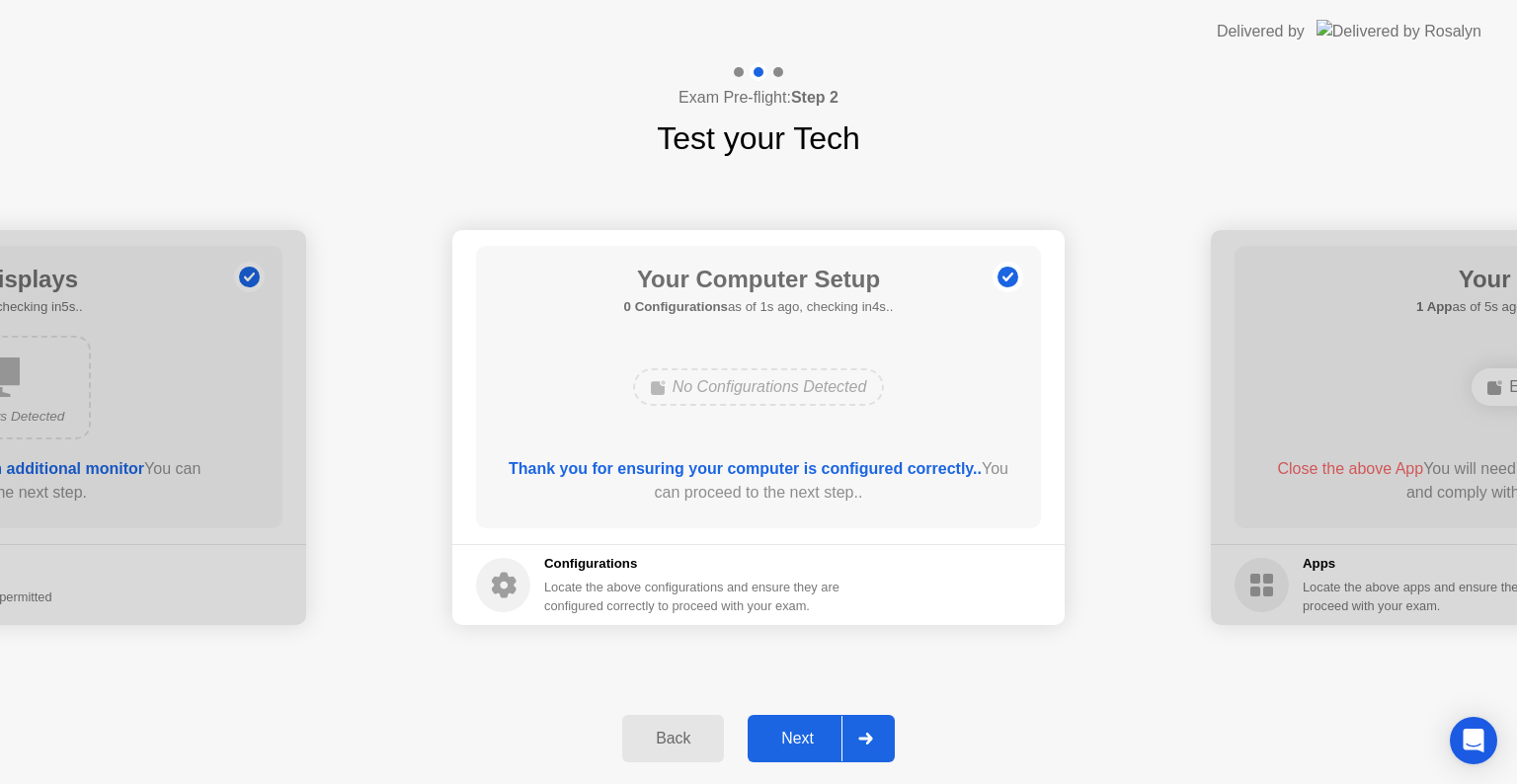 click on "Next" 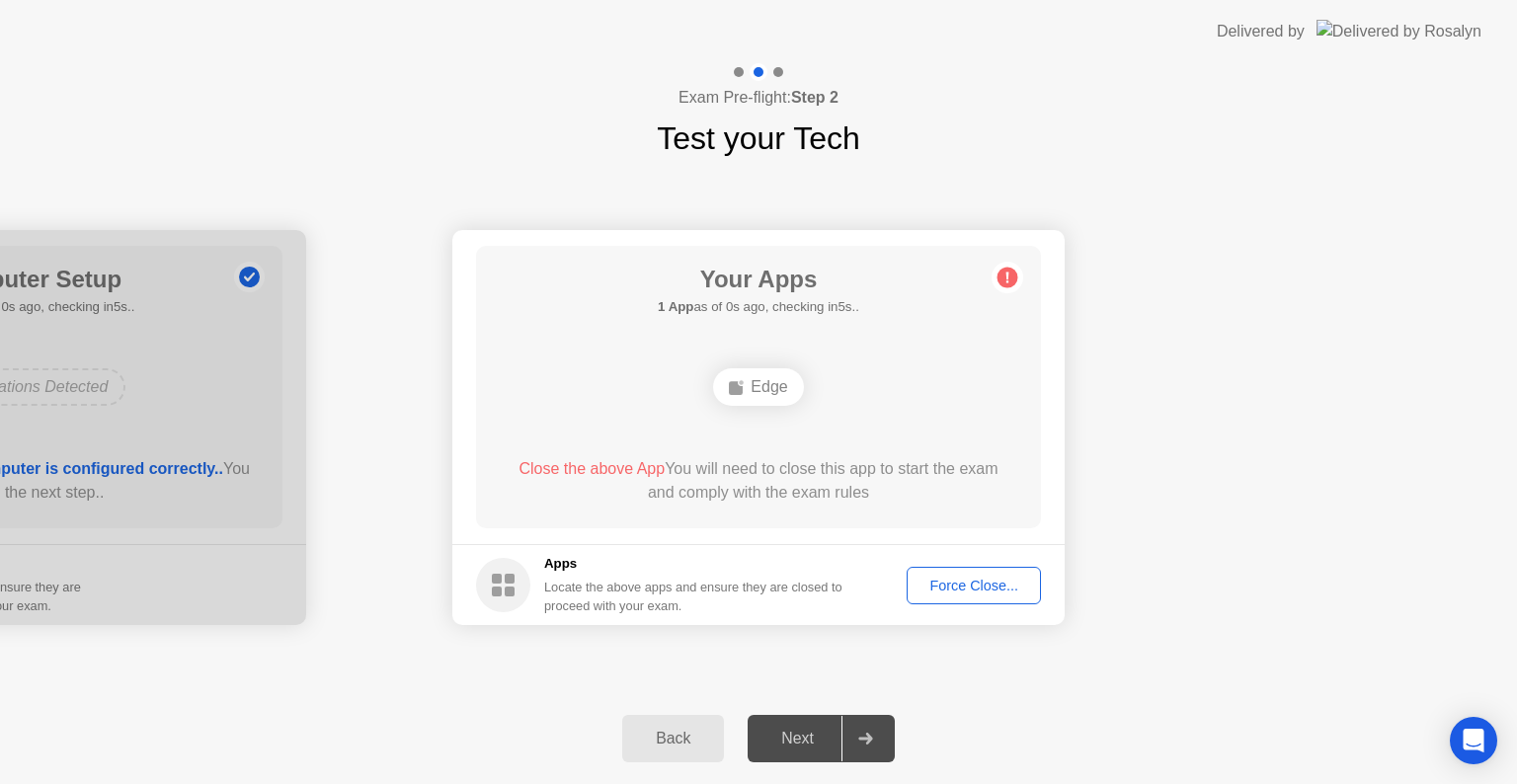 click on "Force Close..." 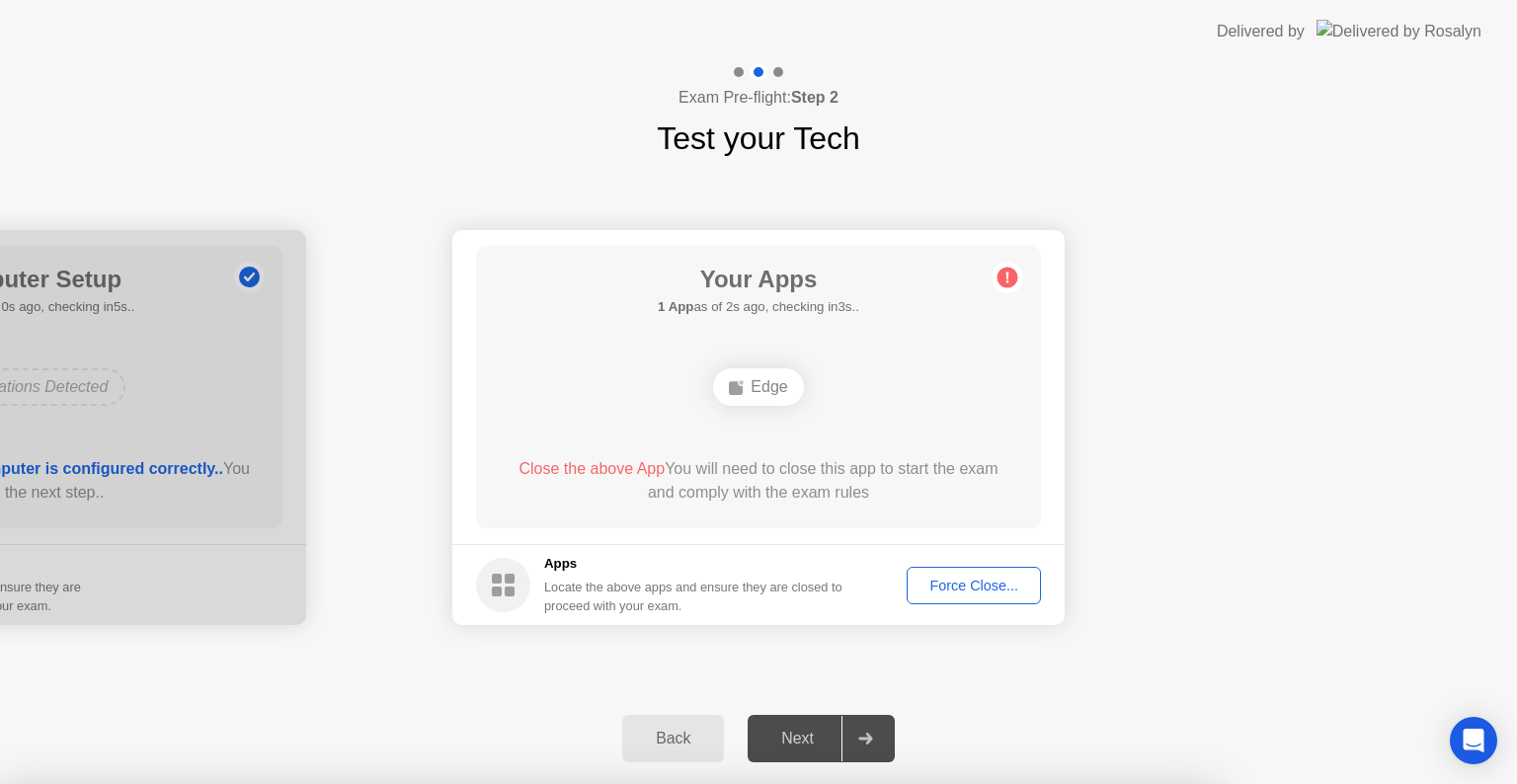 click on "Confirm" at bounding box center (673, 1057) 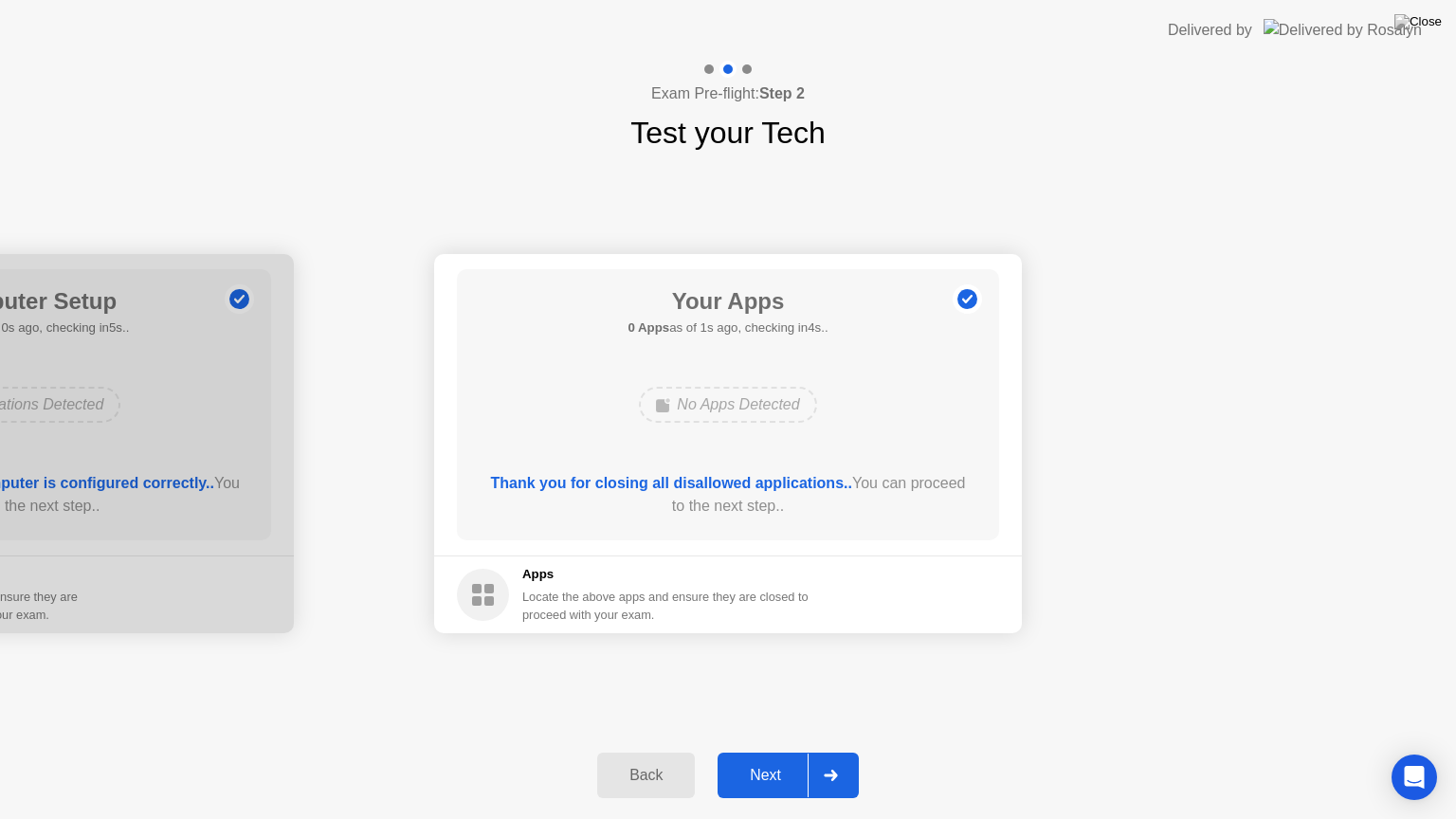 click on "Next" 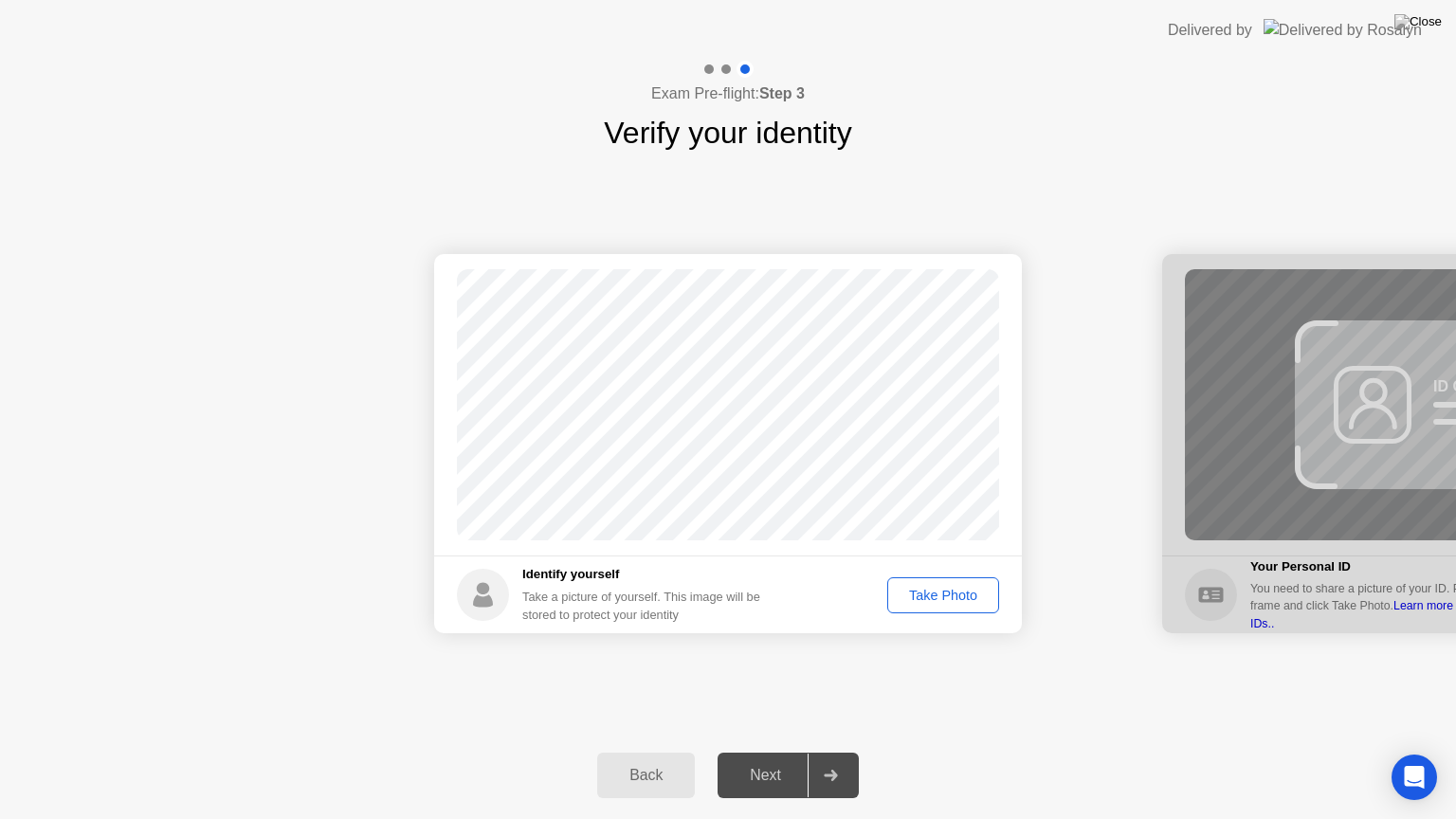 click on "Take Photo" 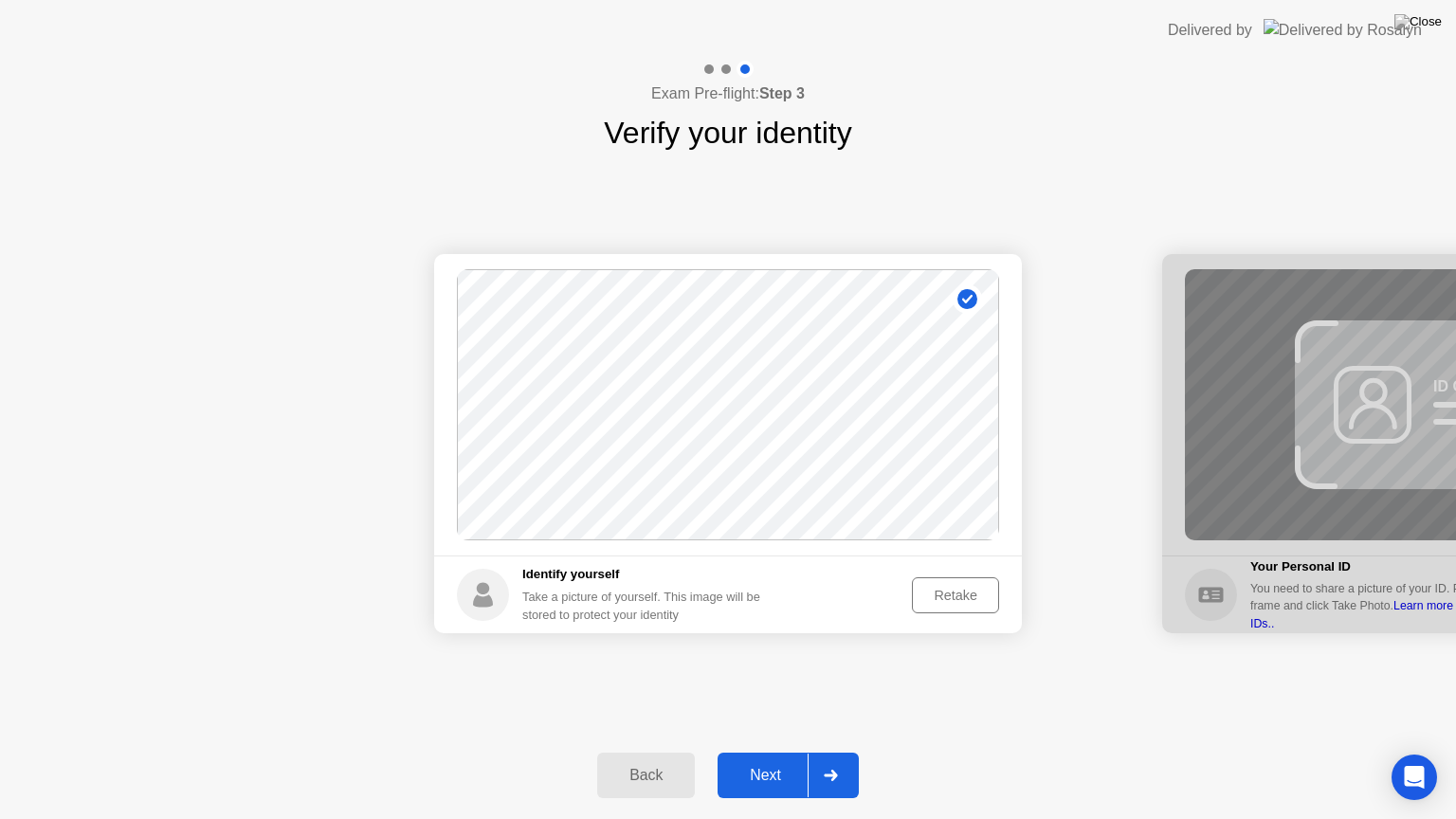 click on "Next" 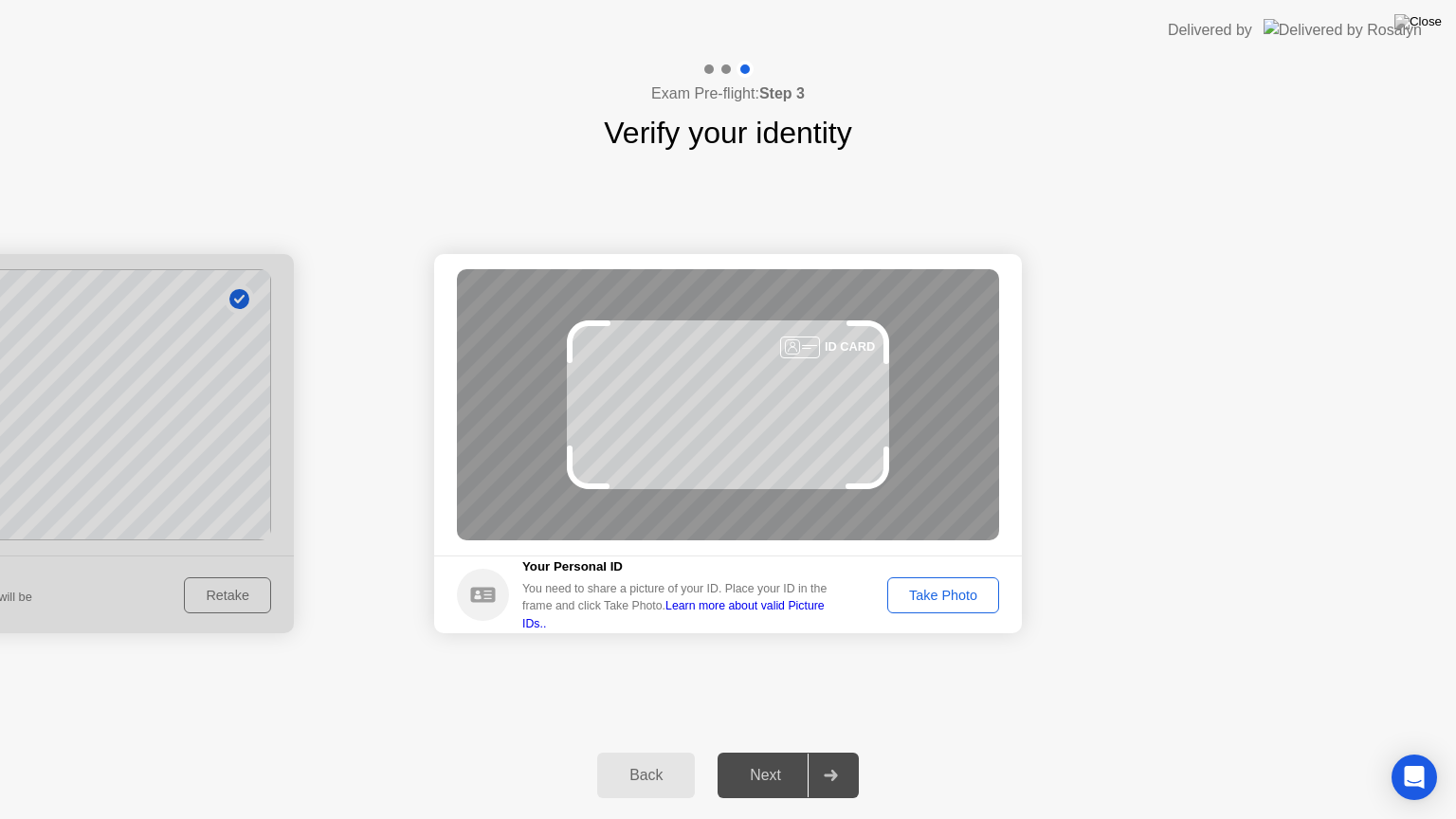 click on "Take Photo" 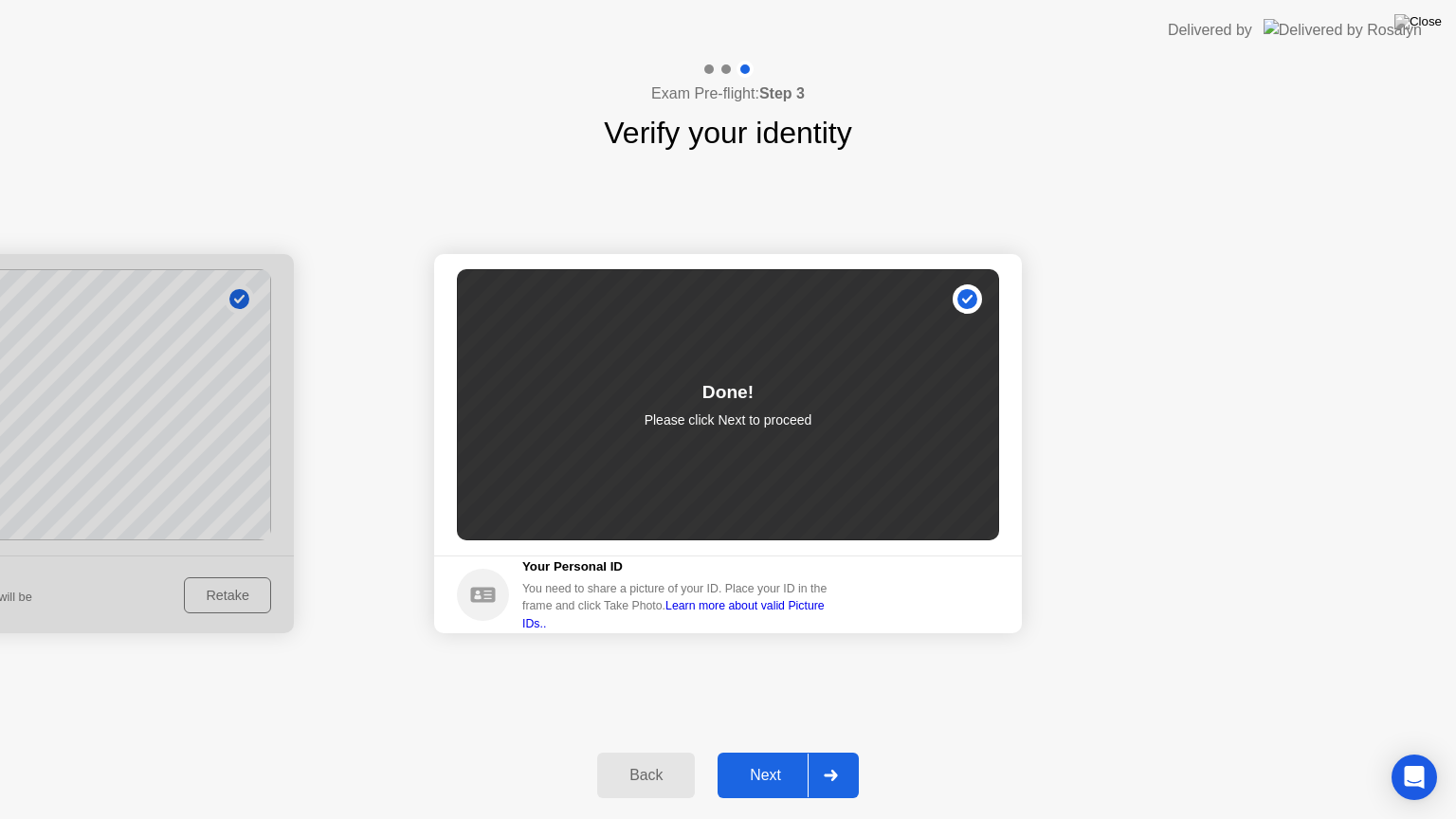 click on "Next" 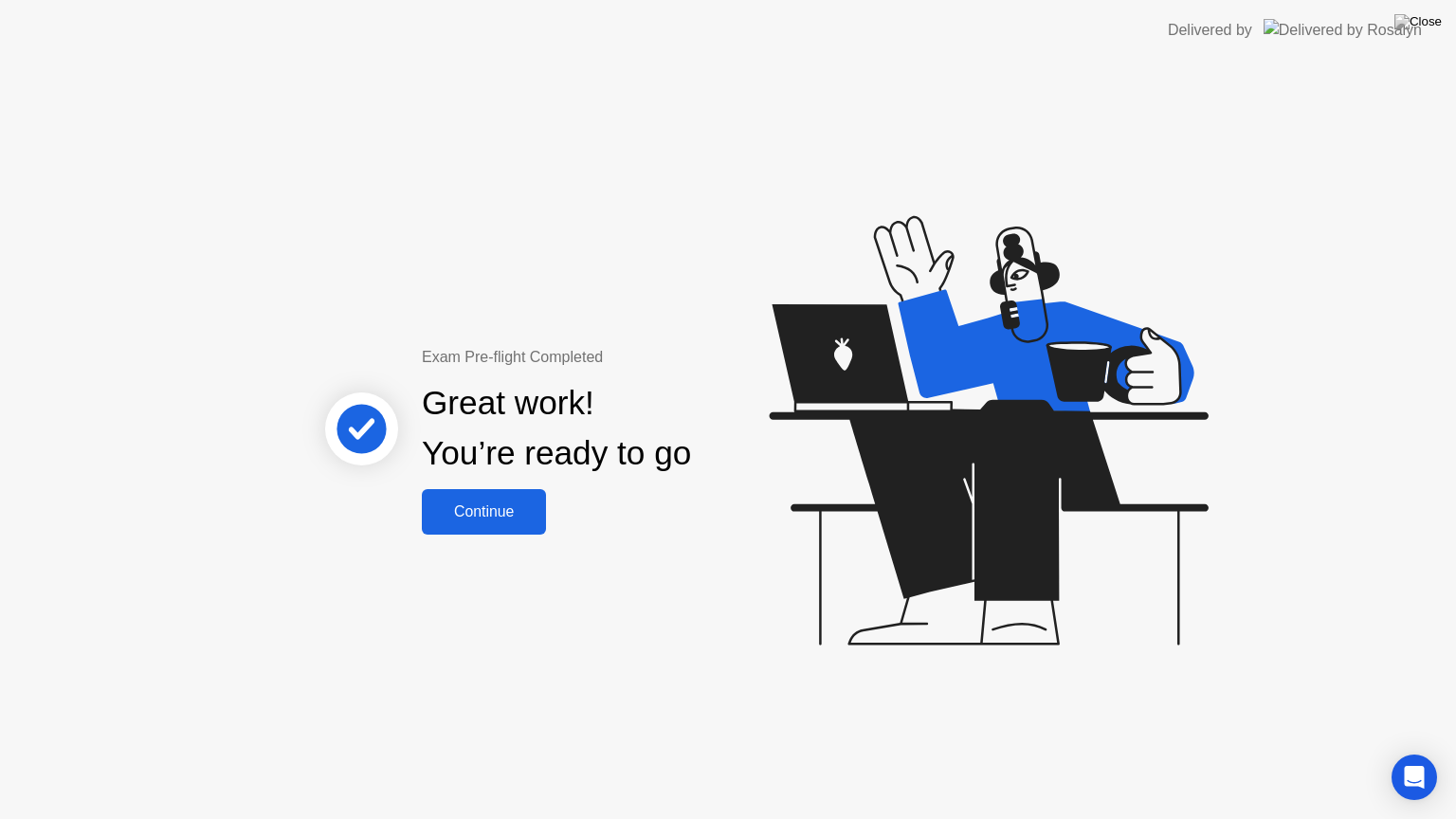 click on "Continue" 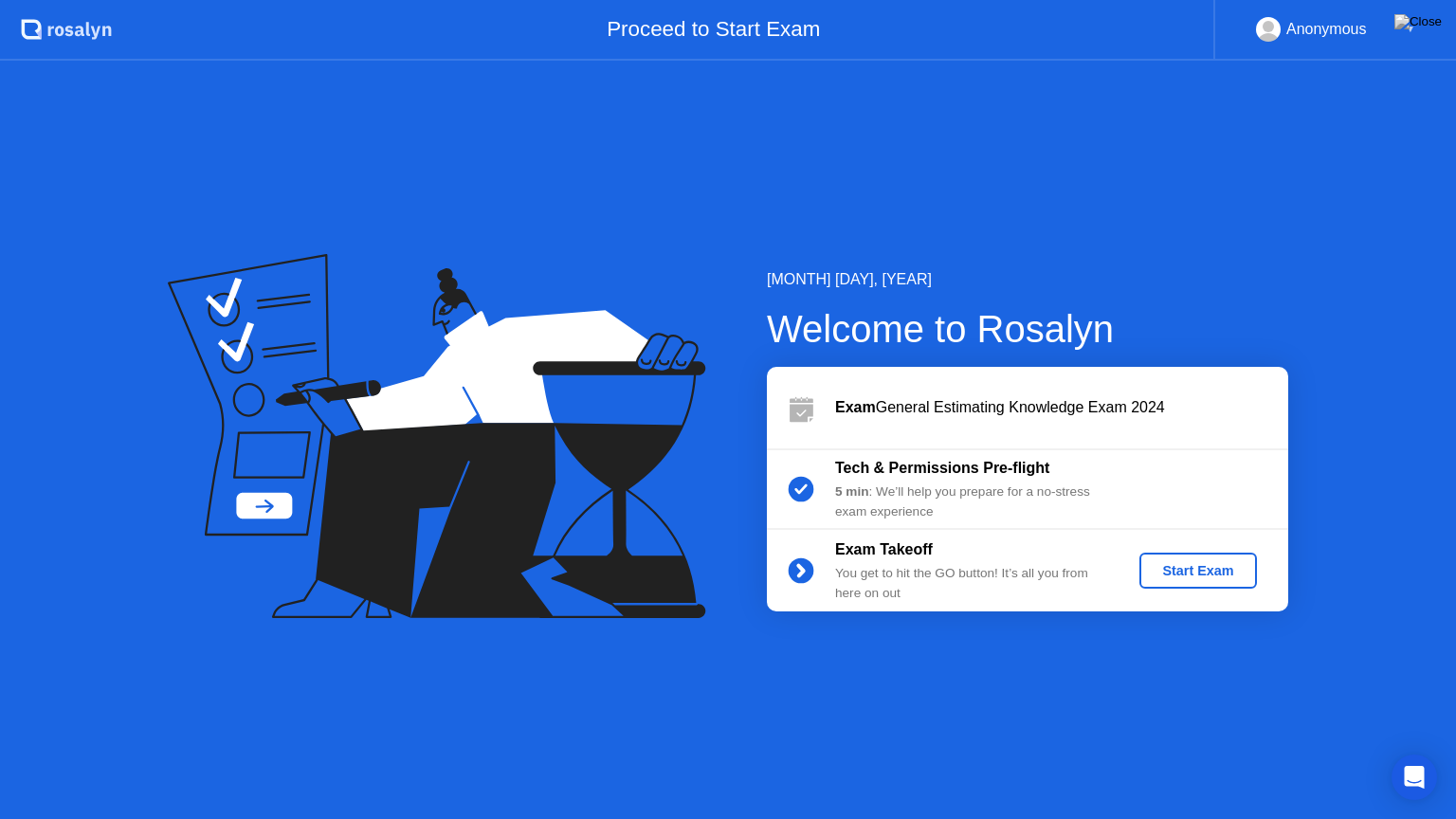 click on "Exam Takeoff You get to hit the GO button! It’s all you from here on out Start Exam" 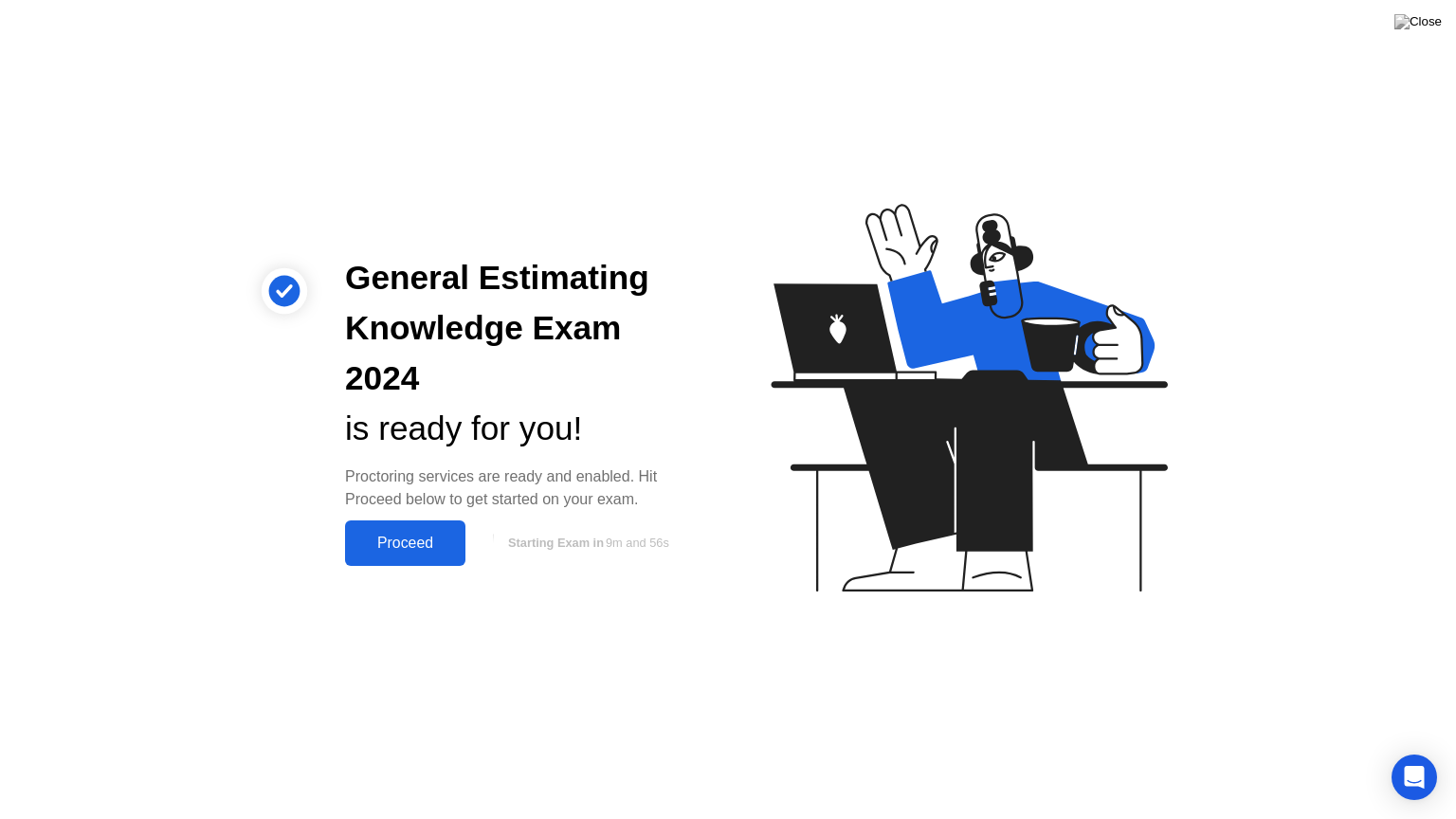 click on "Proceed" 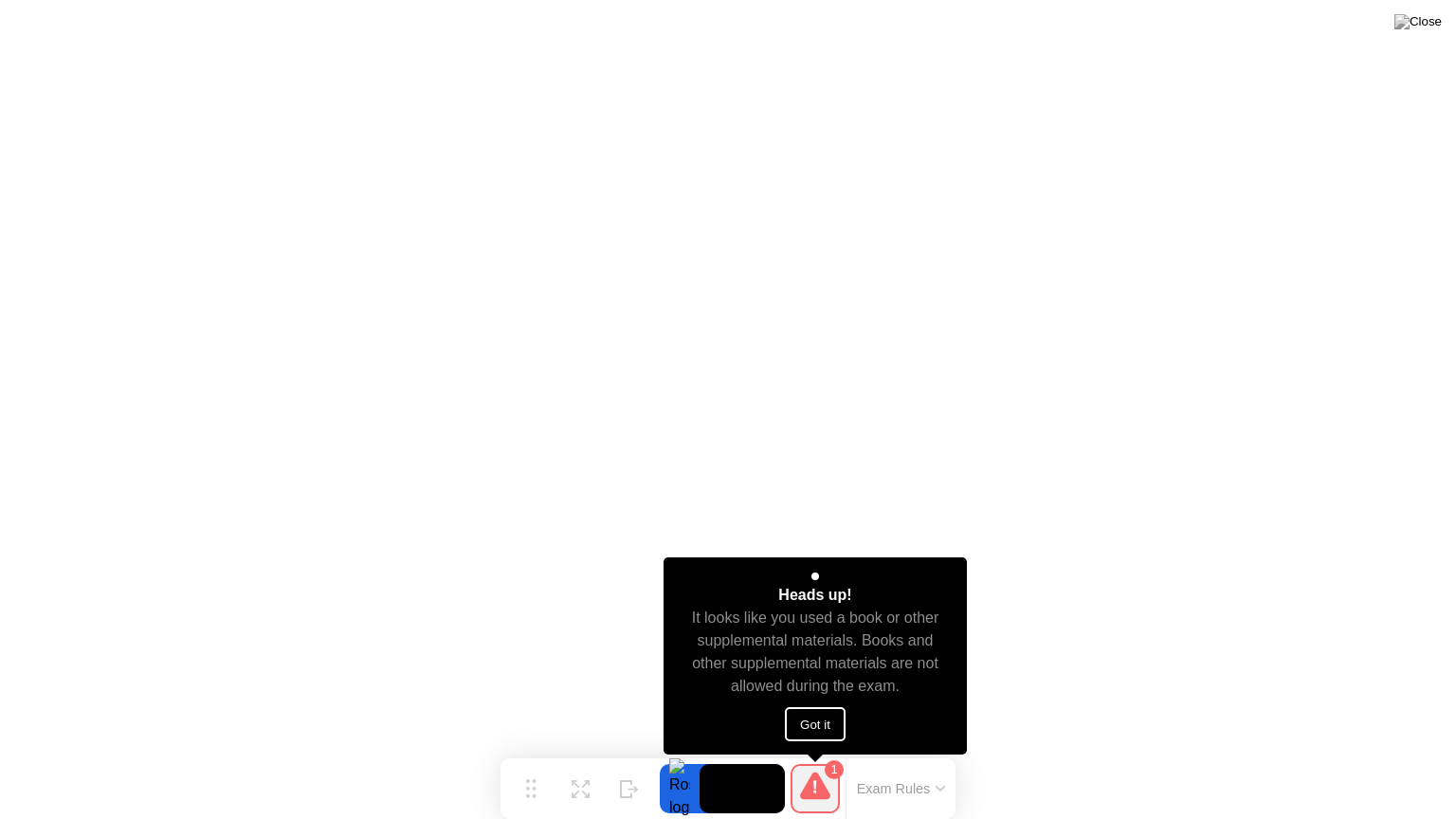 click on "Got it" 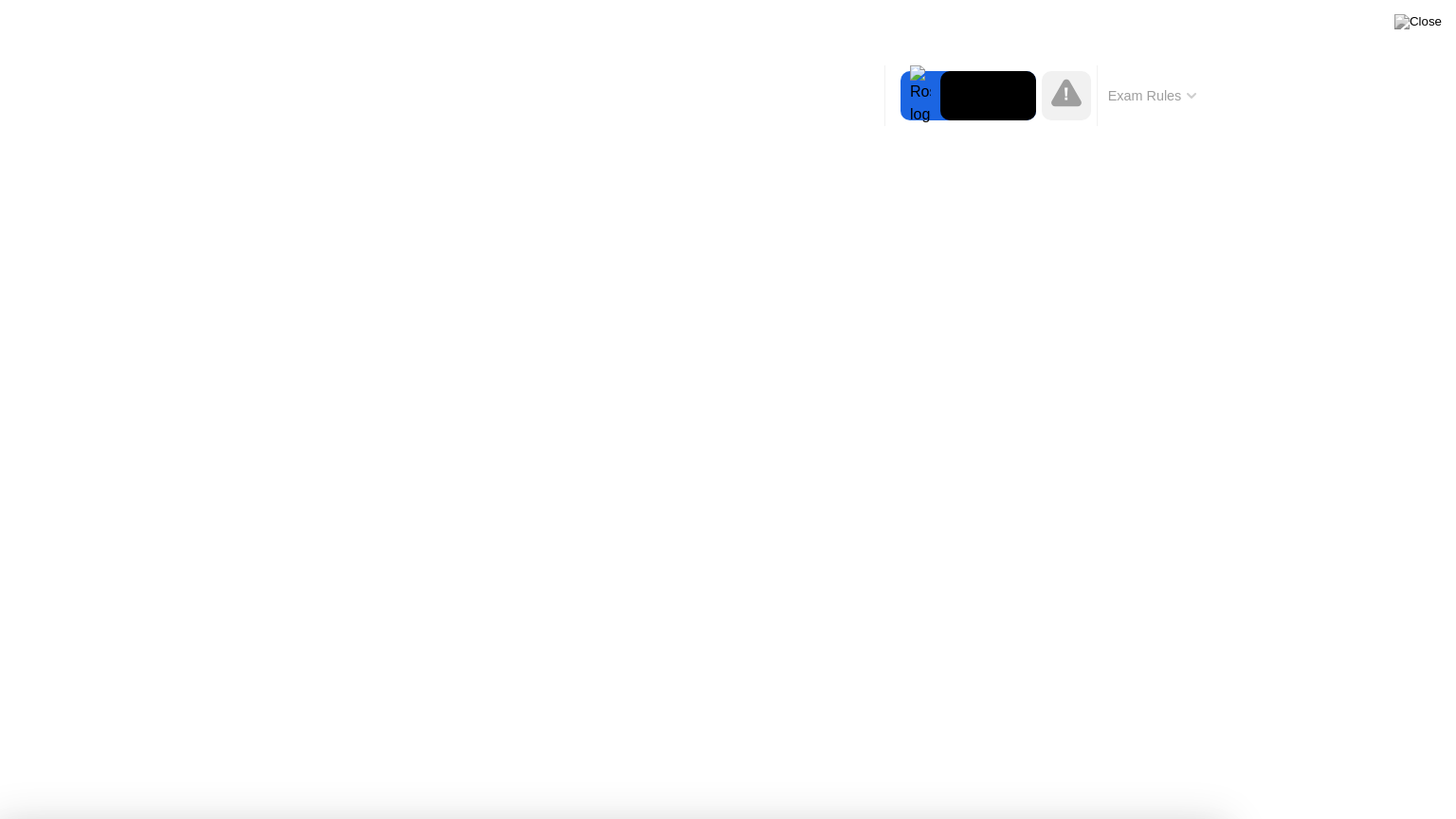 click on "Got it!" at bounding box center [685, 1378] 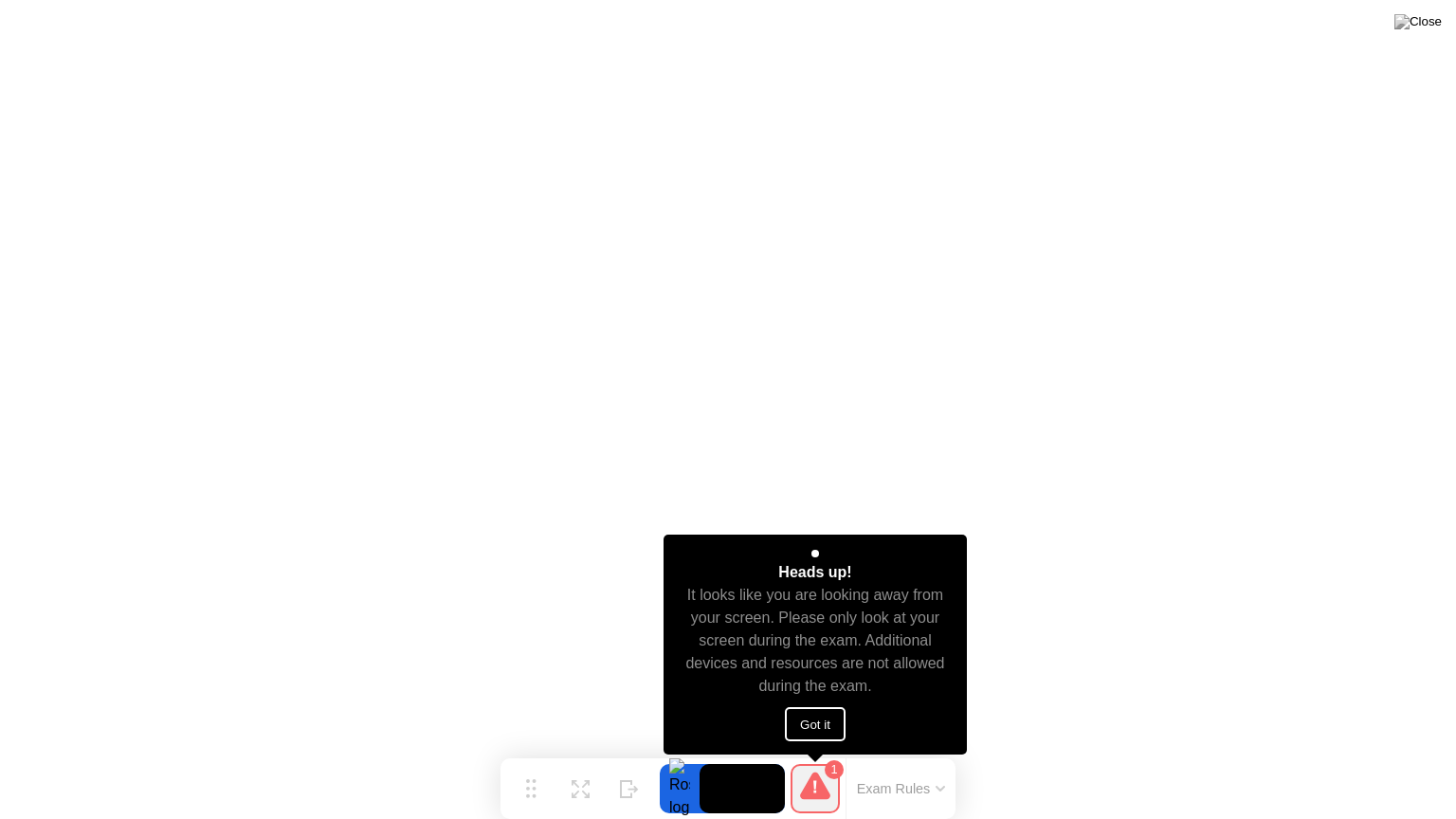 click on "Got it" 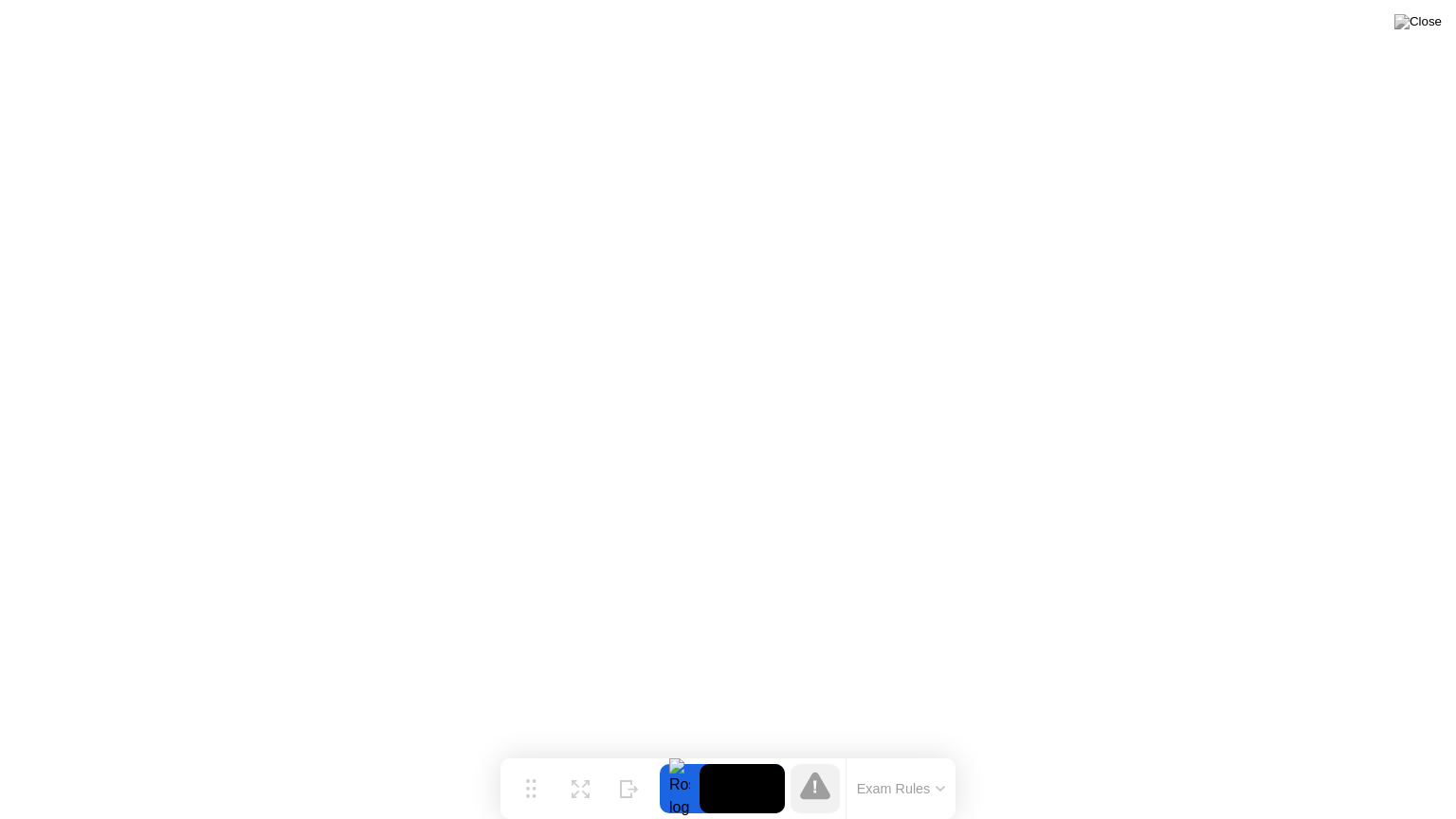 click 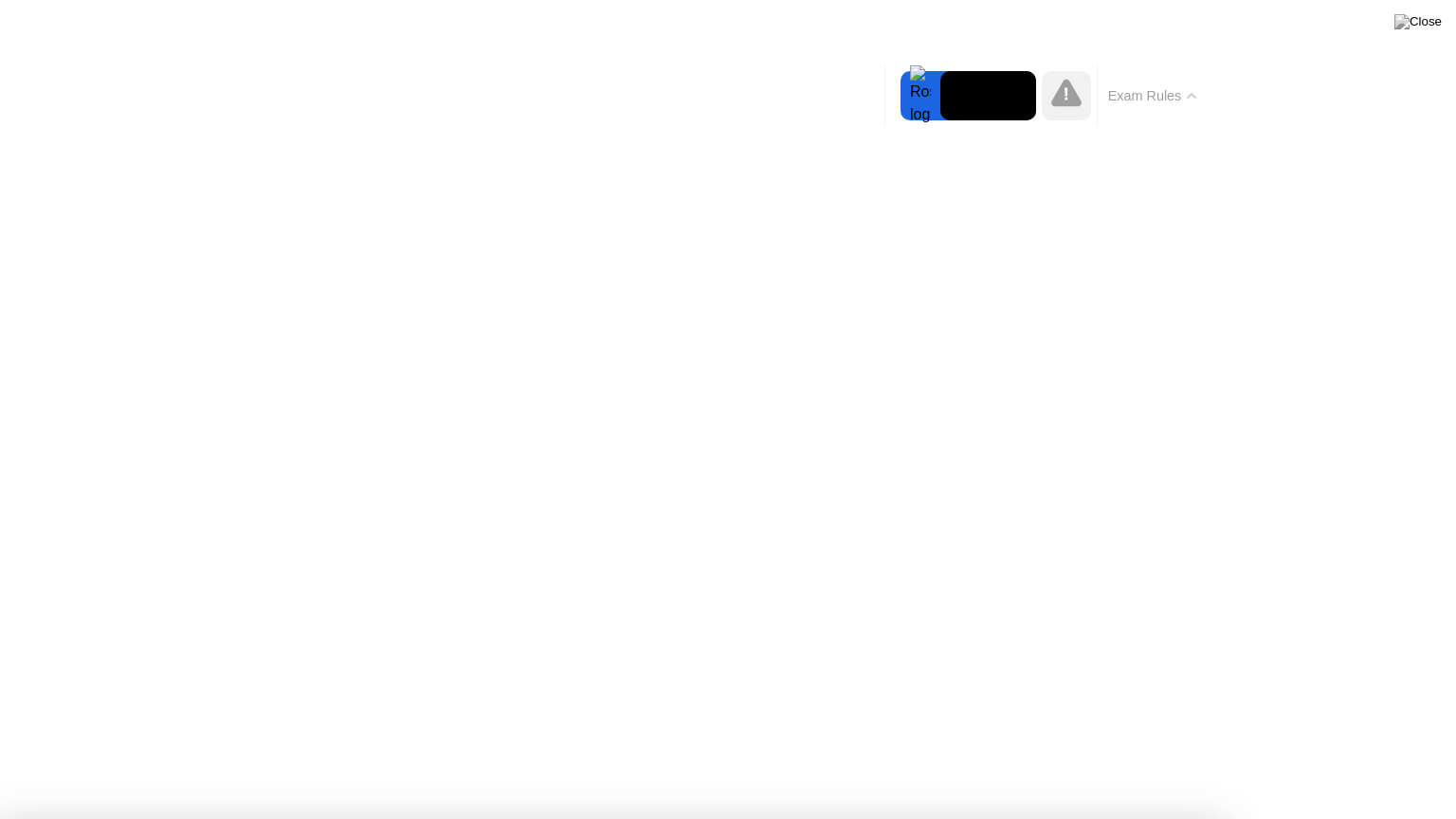 click on "Got it!" at bounding box center (611, 1466) 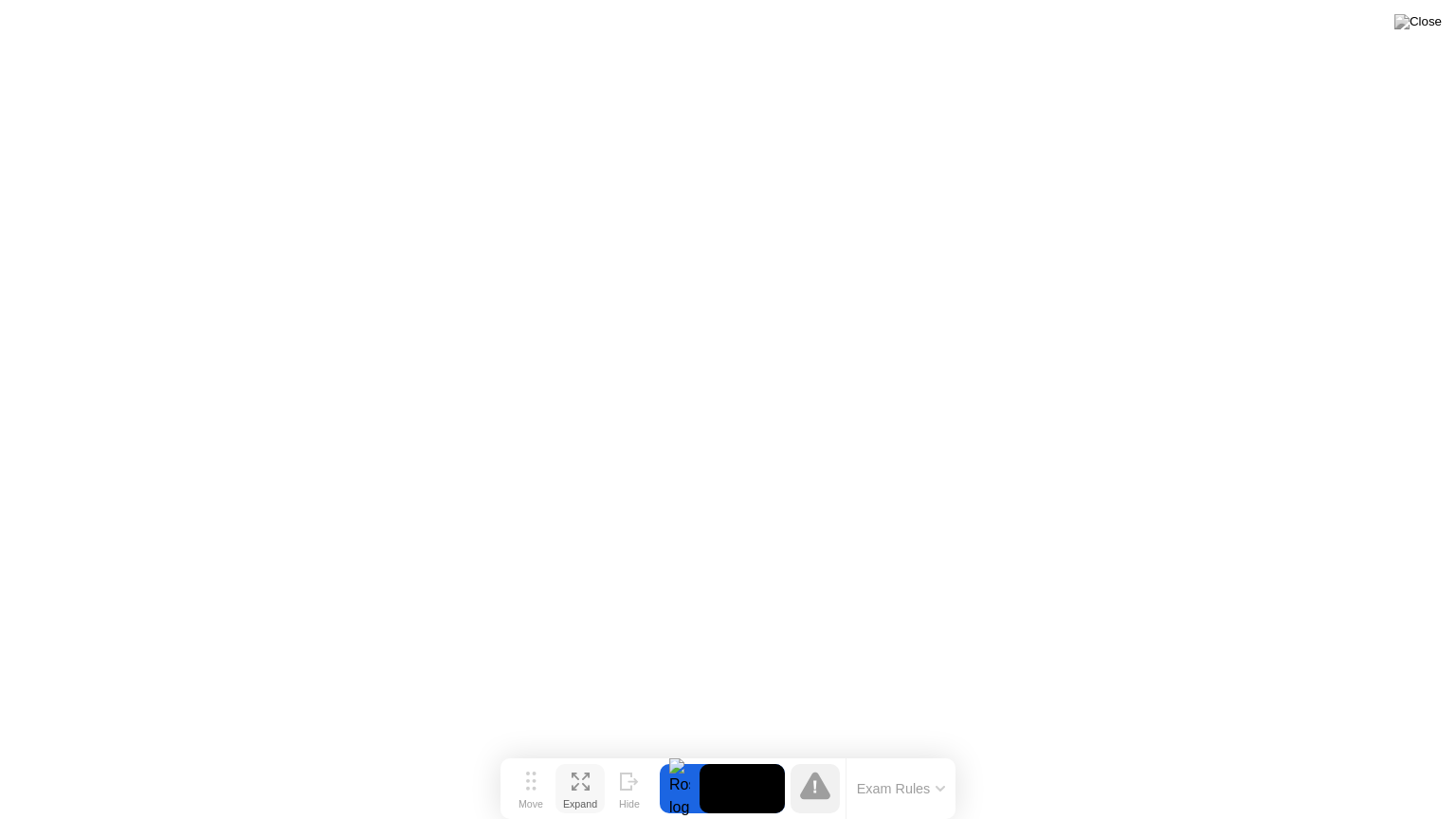 click 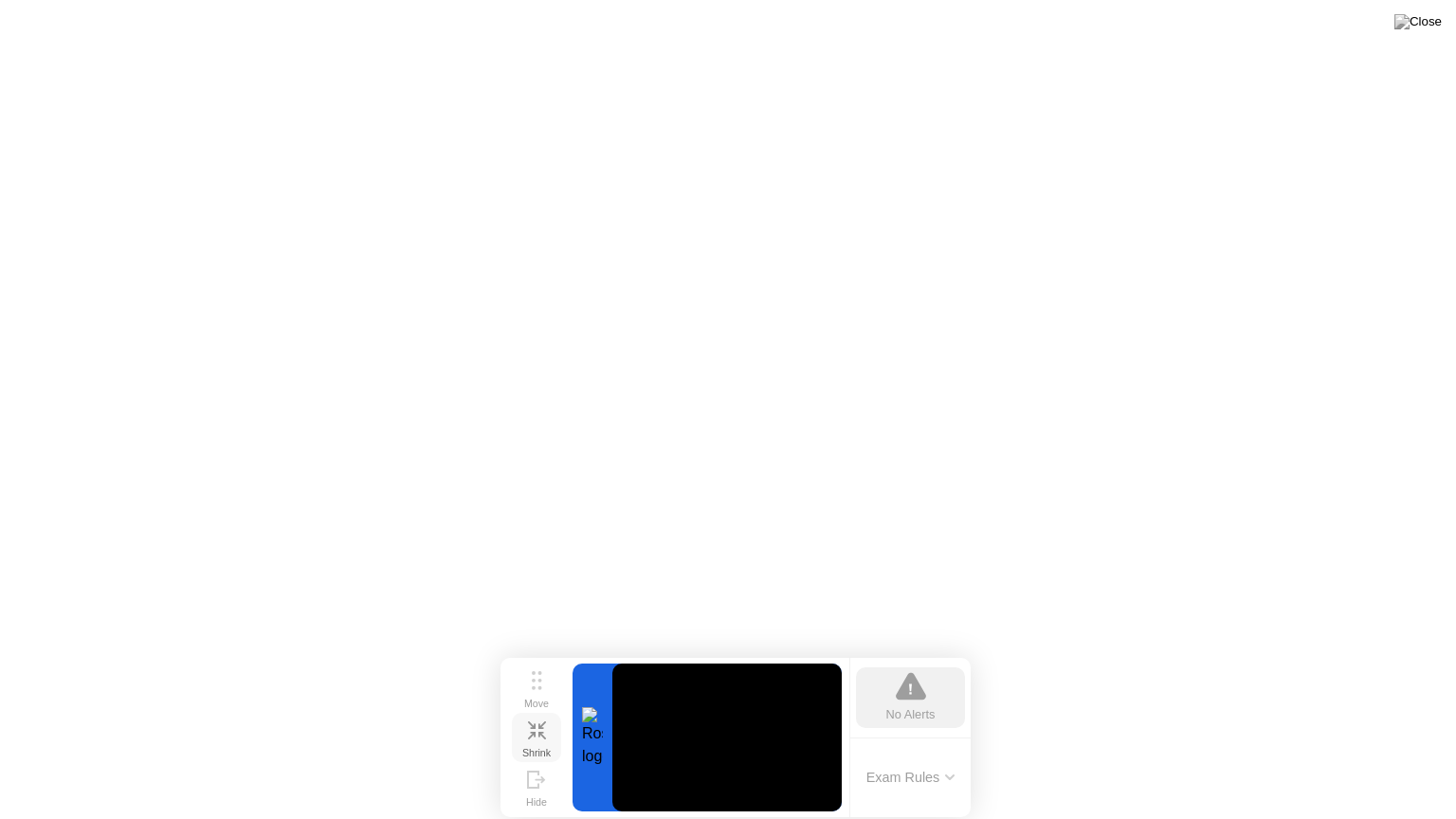 click on "Shrink" 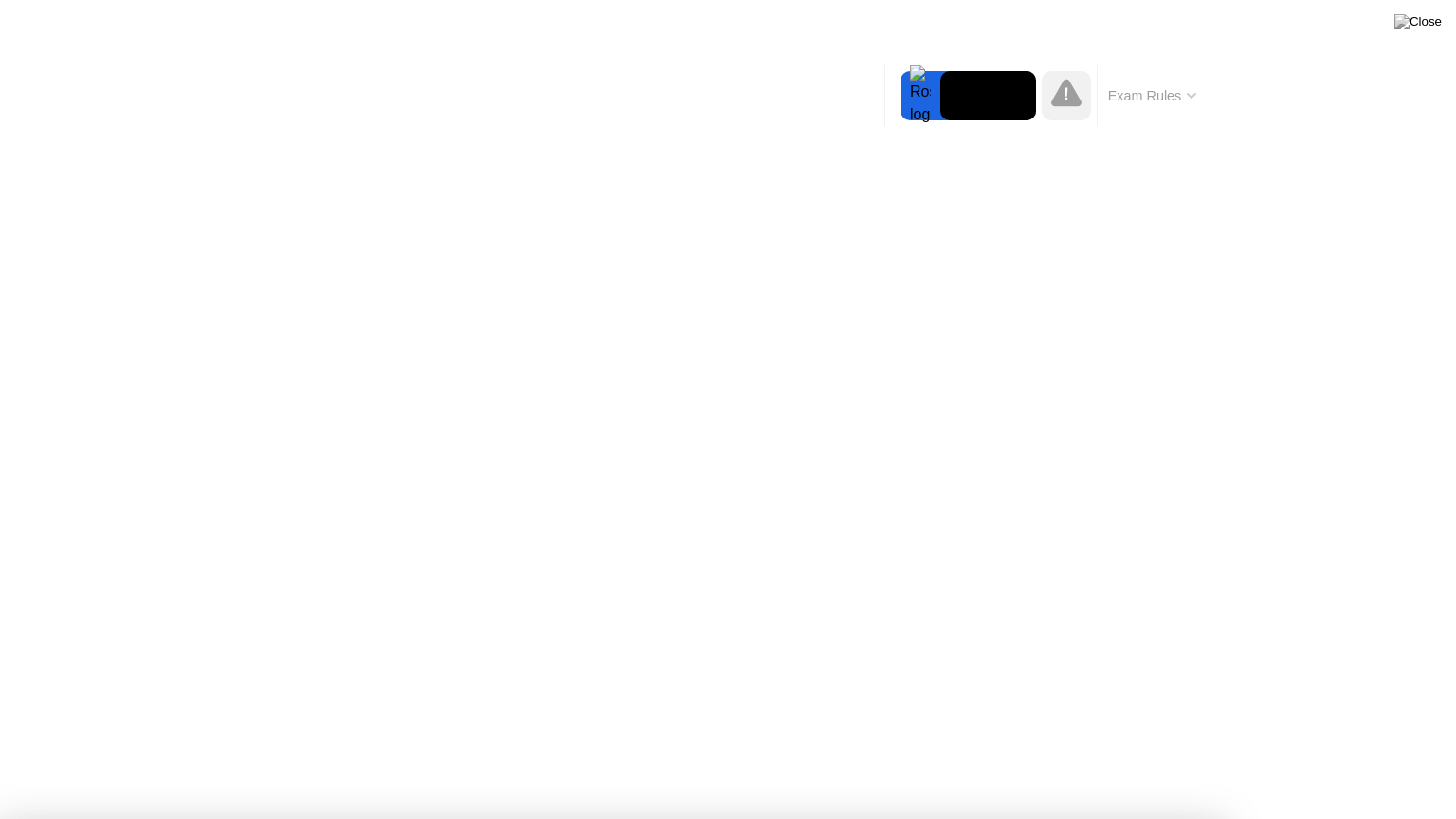 click on "Got it!" at bounding box center [685, 1354] 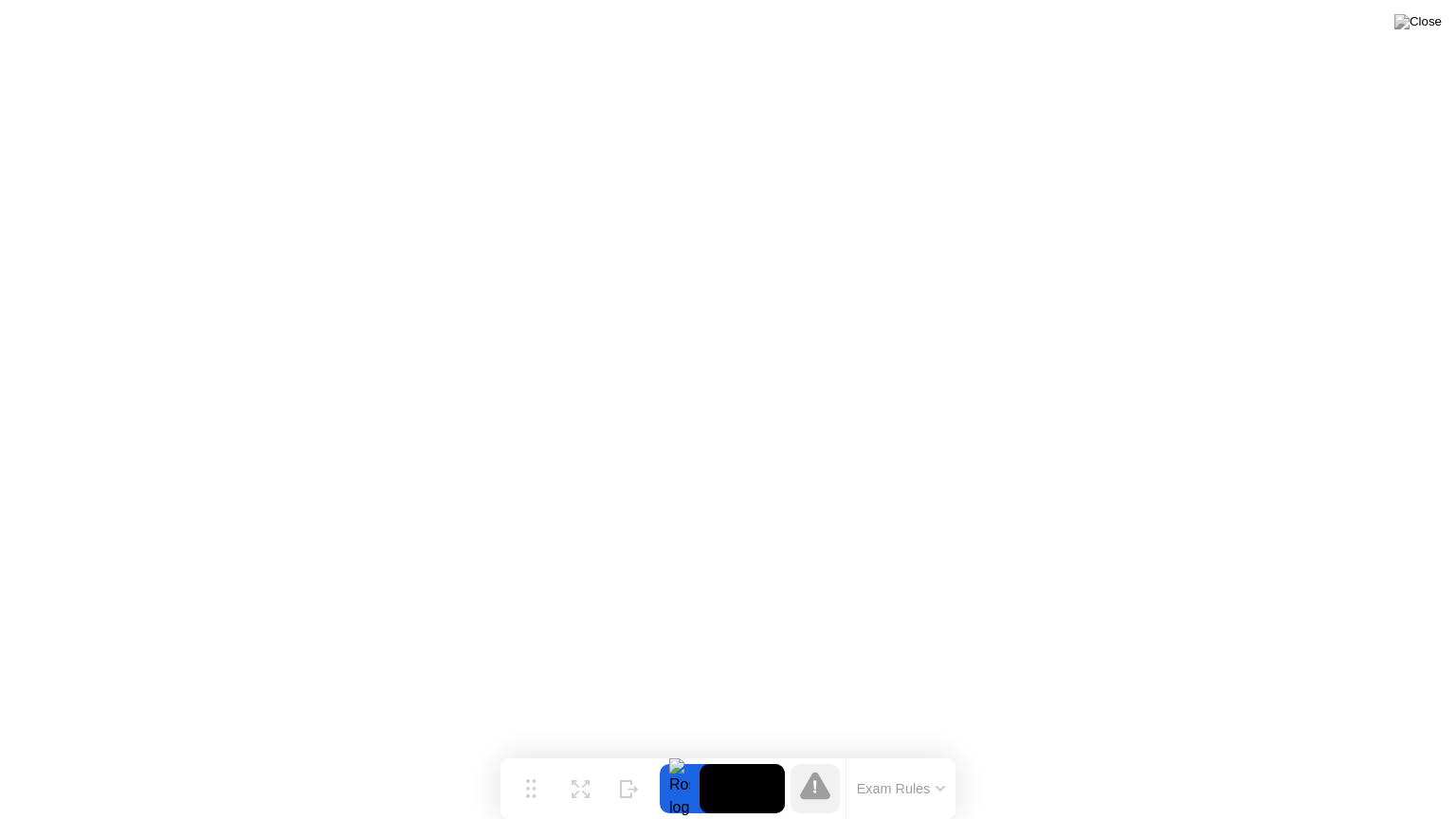 click 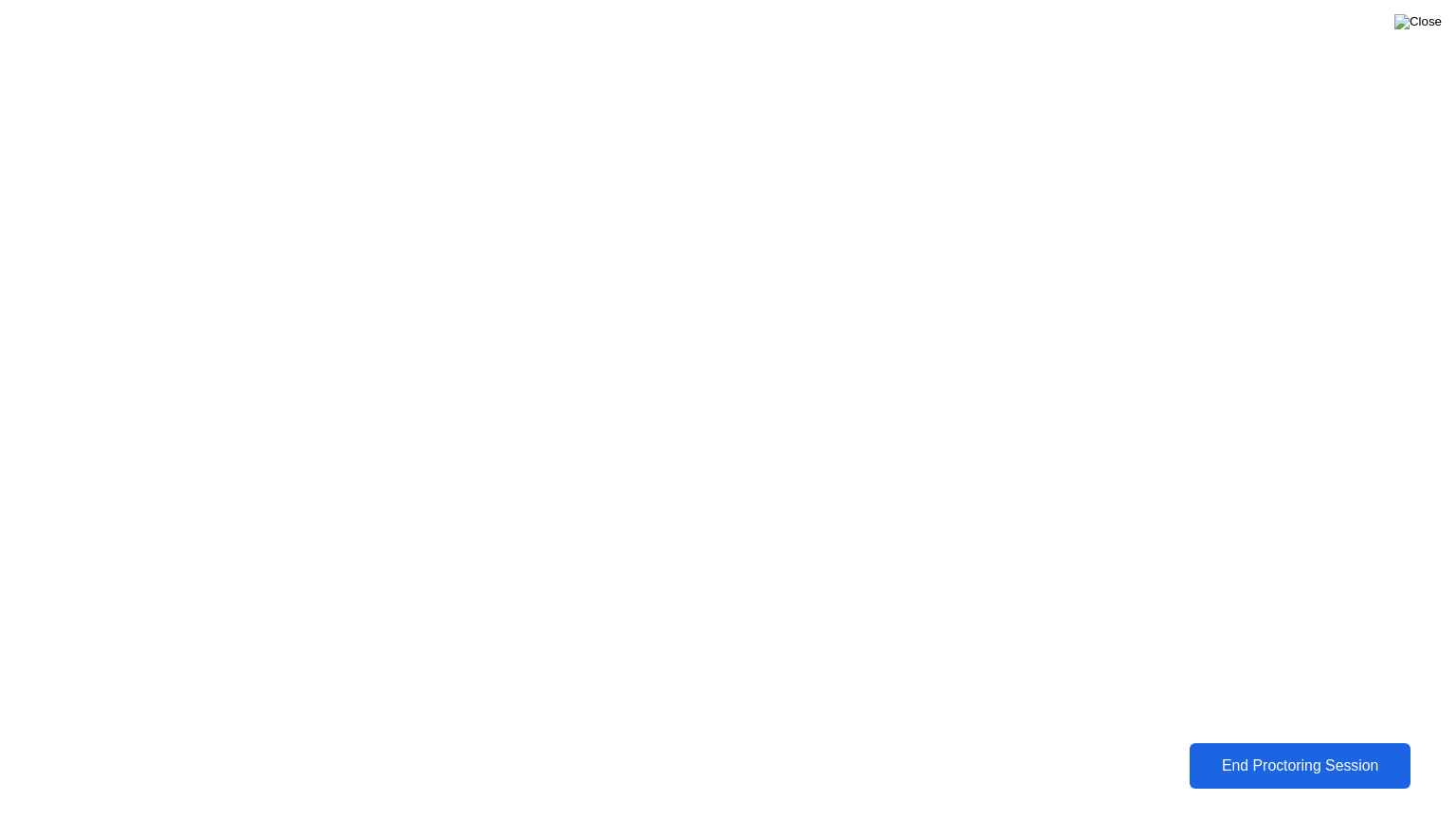click at bounding box center [1418, 22] 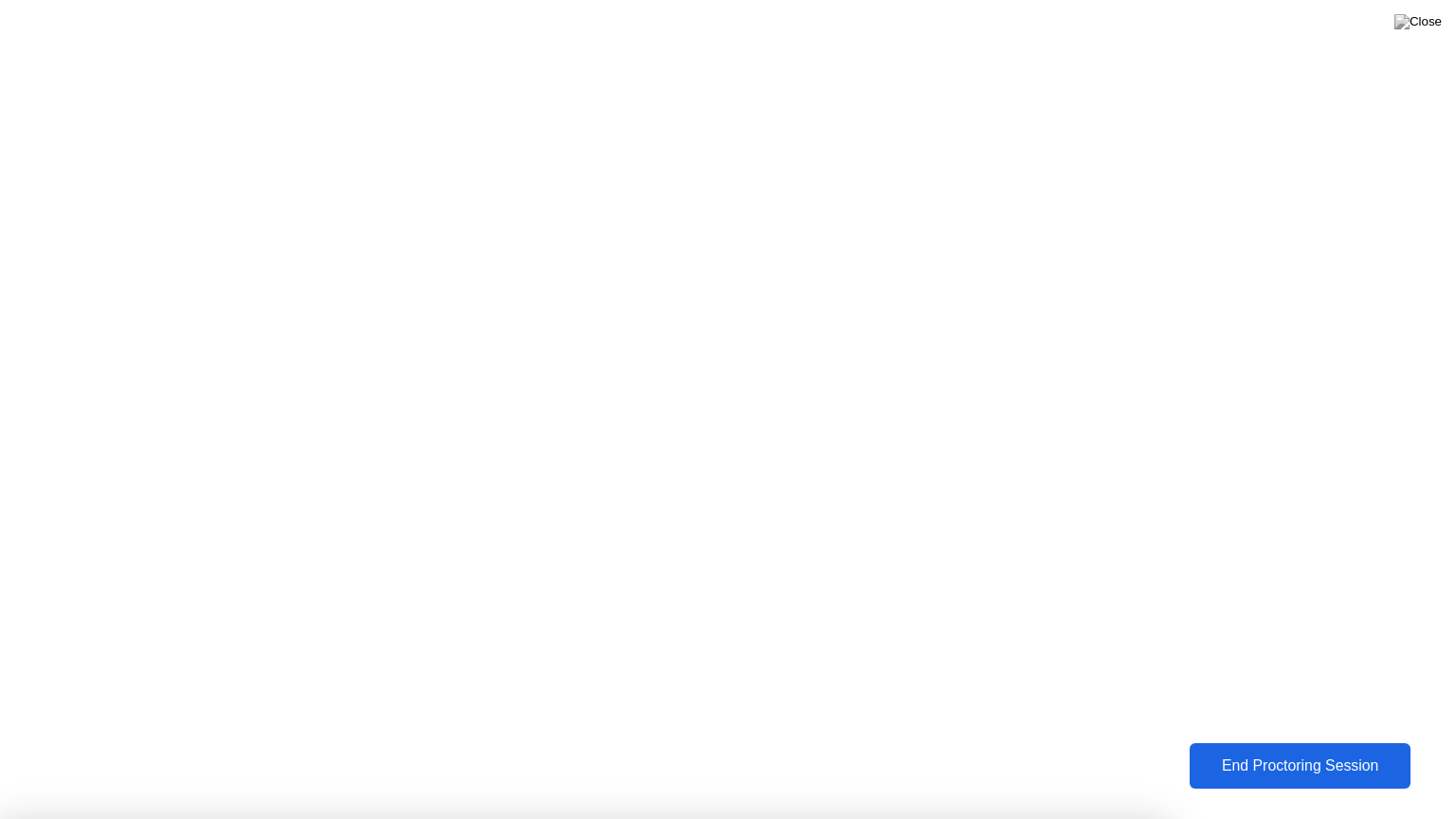 click on "No" at bounding box center (628, 926) 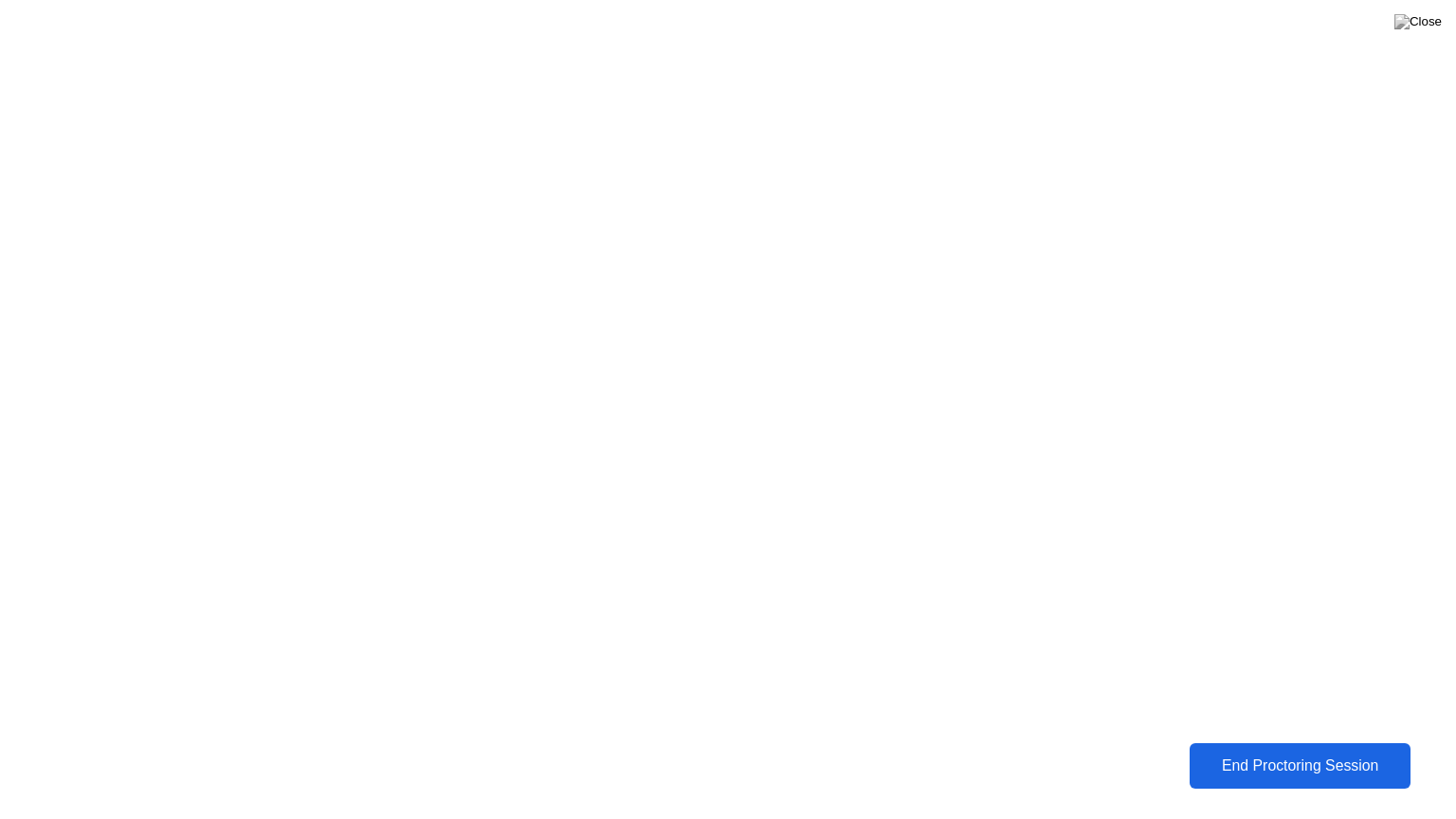 click at bounding box center [1418, 22] 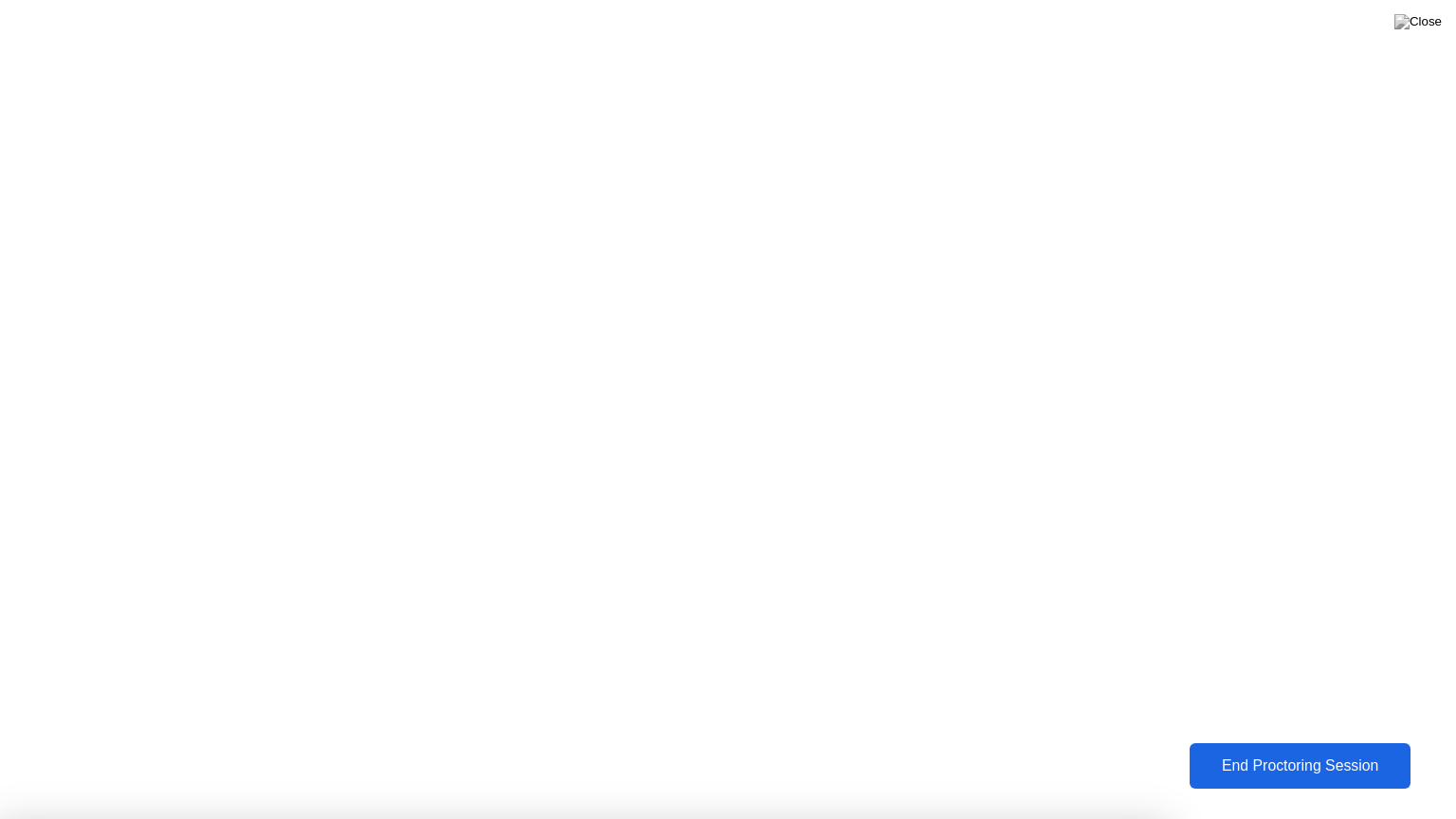 click on "No" at bounding box center [628, 926] 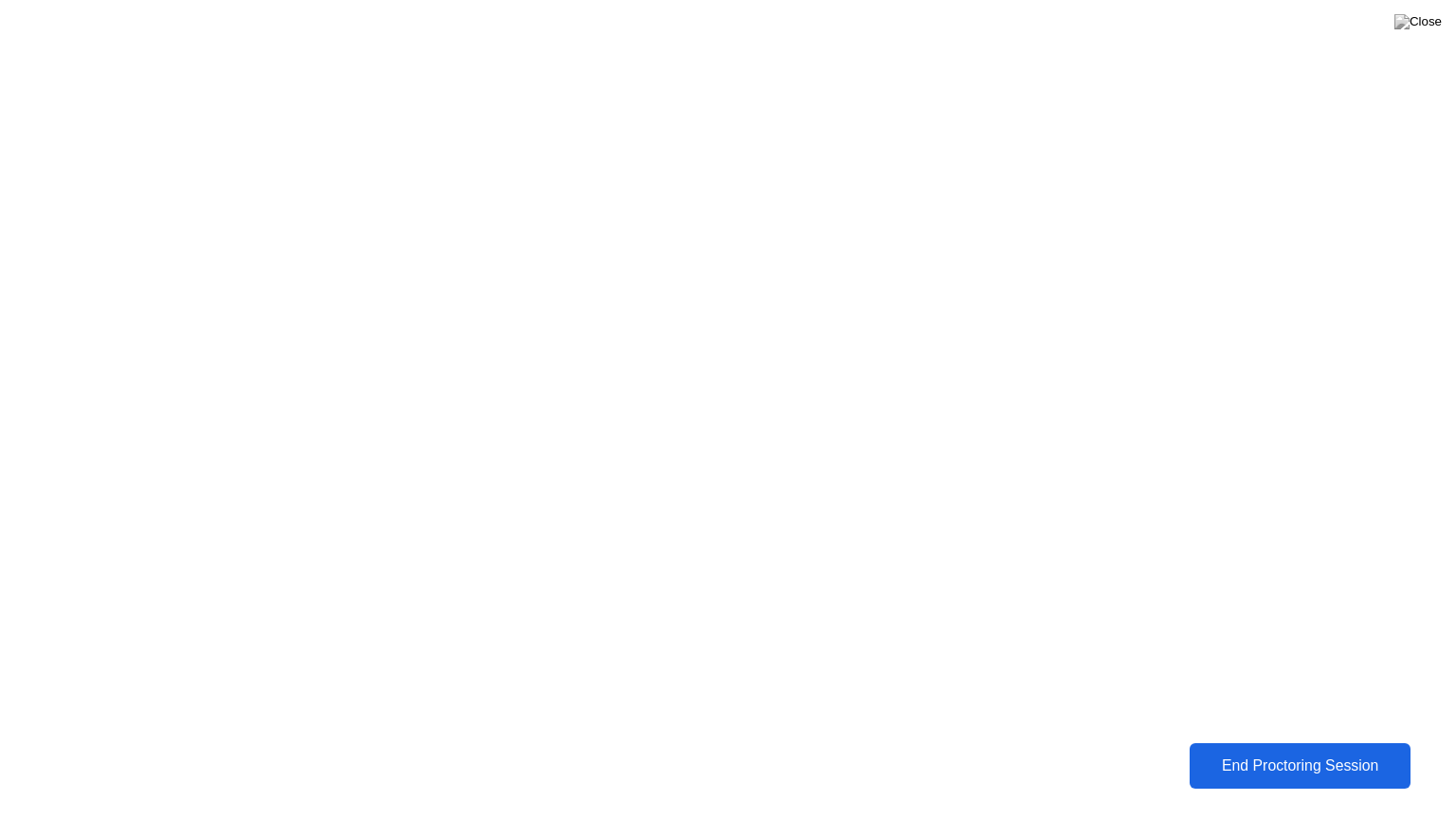 click on "End Proctoring Session" 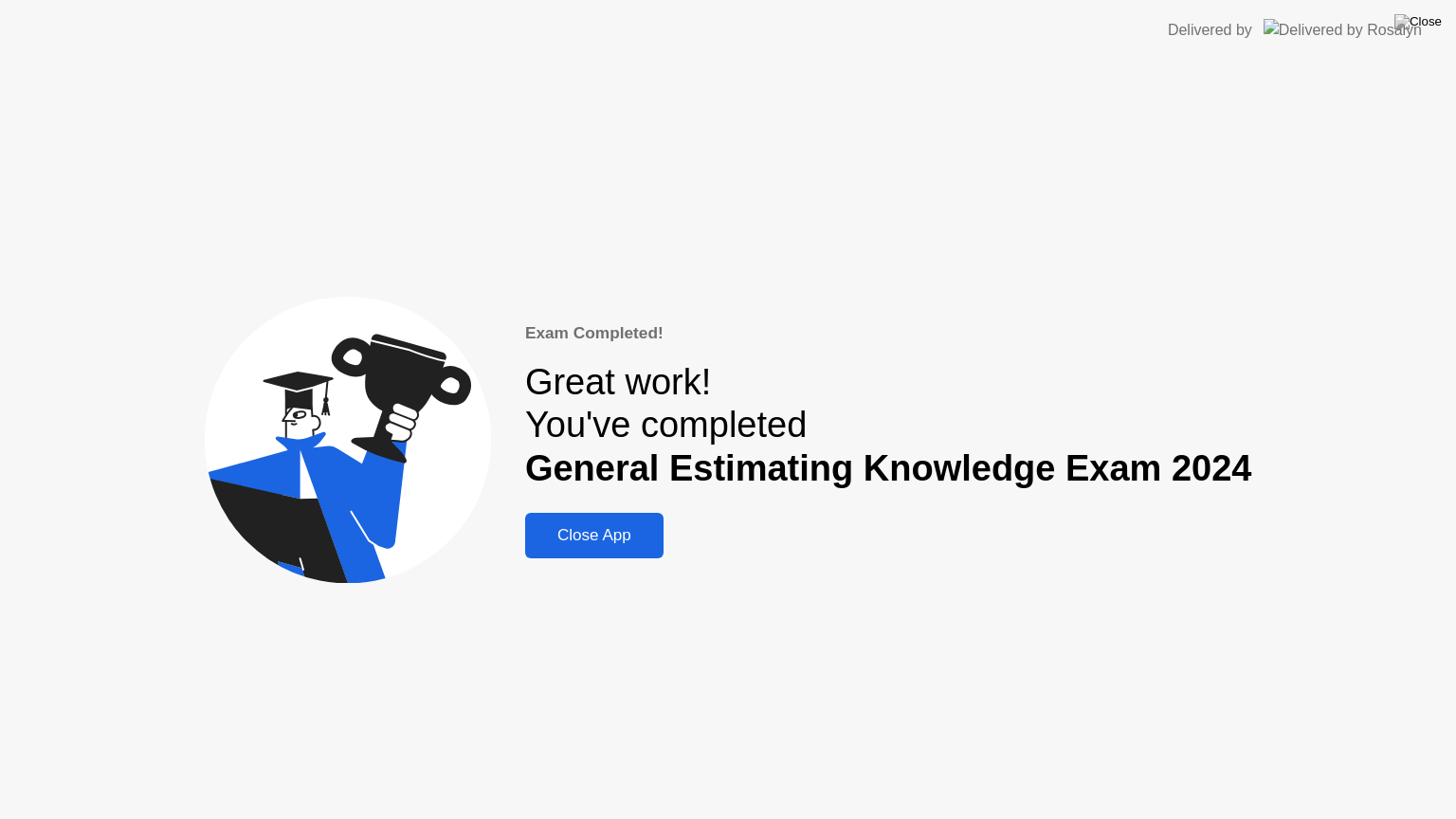 click on "Close App" 